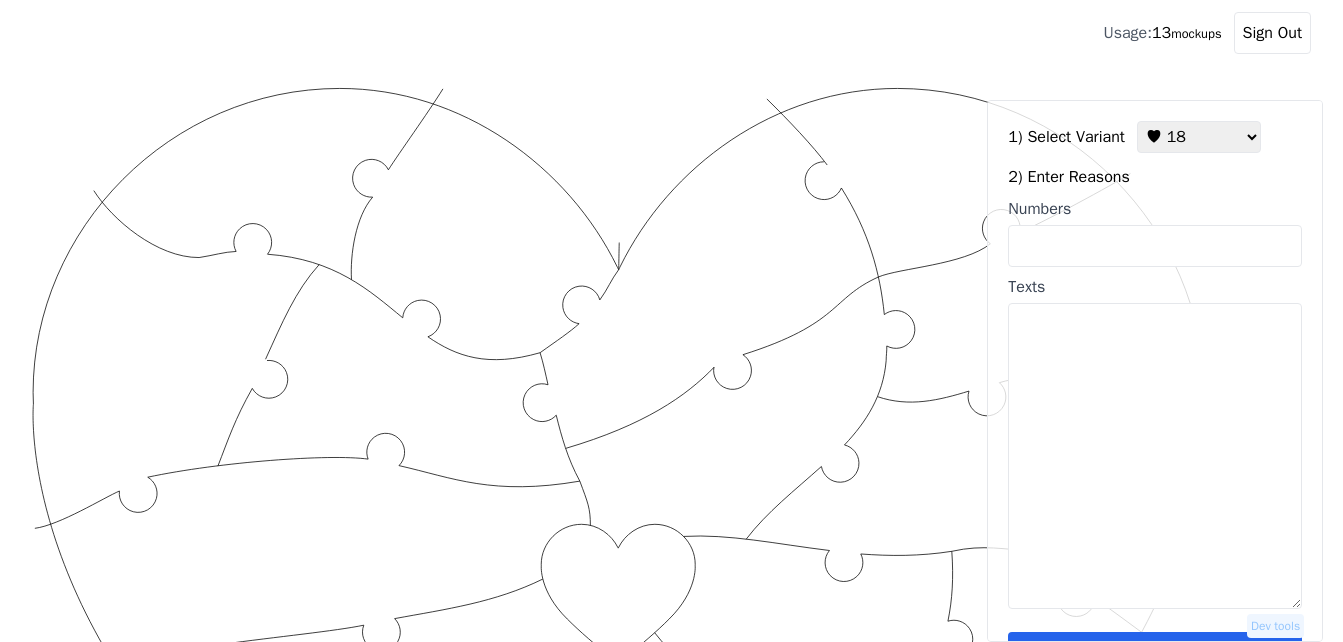 click on "♥ 12 ♥ 18 ♥ 28 ♥ 40 ♥ 50 ♥ 60 ♥ 70" at bounding box center [1199, 137] 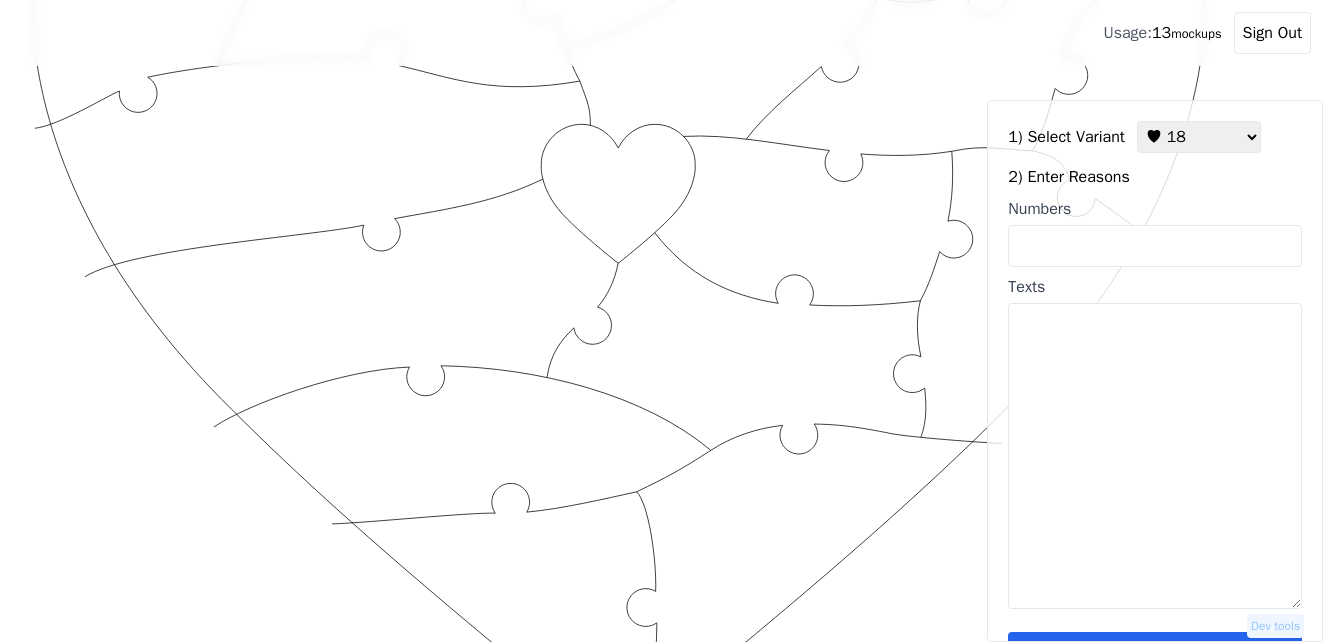 select on "1" 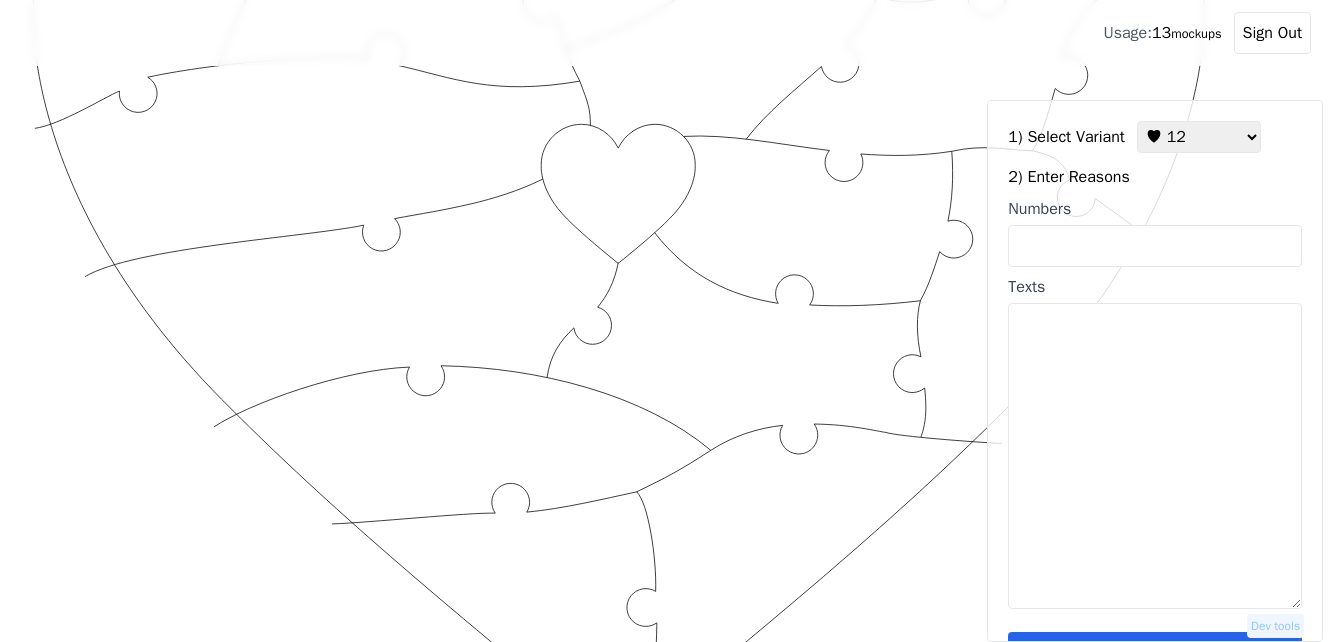 click on "♥ 12 ♥ 18 ♥ 28 ♥ 40 ♥ 50 ♥ 60 ♥ 70" at bounding box center (1199, 137) 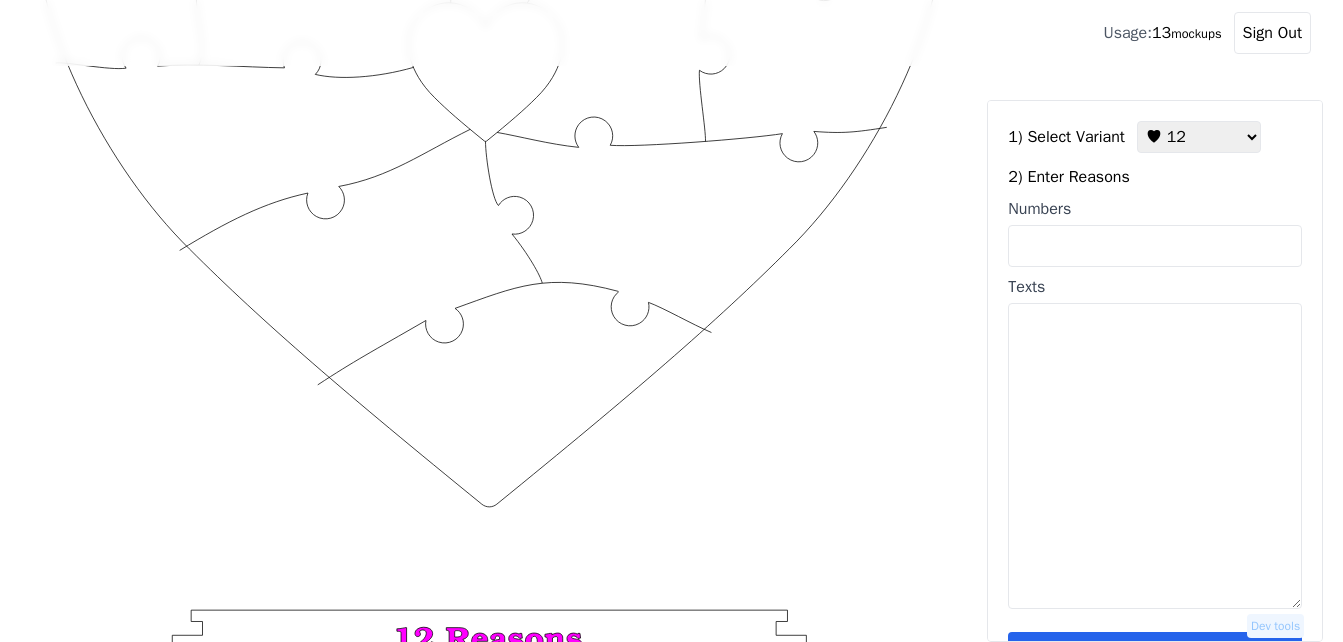 click on "Numbers" at bounding box center [1155, 246] 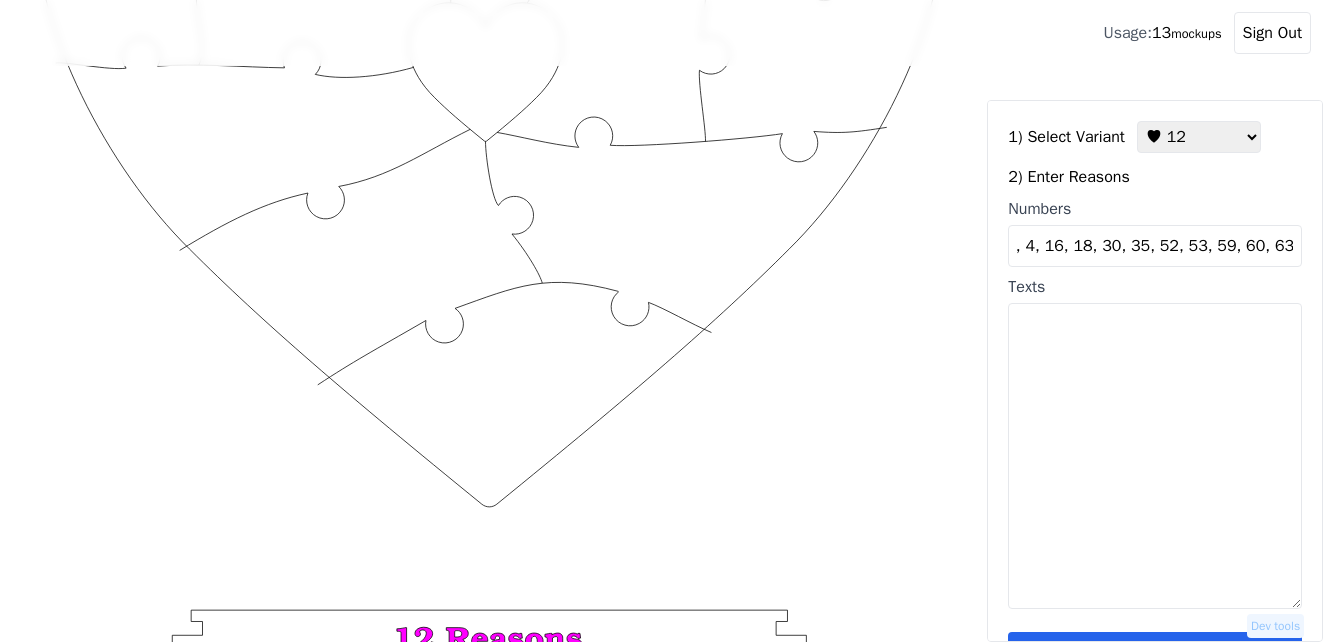 scroll, scrollTop: 0, scrollLeft: 0, axis: both 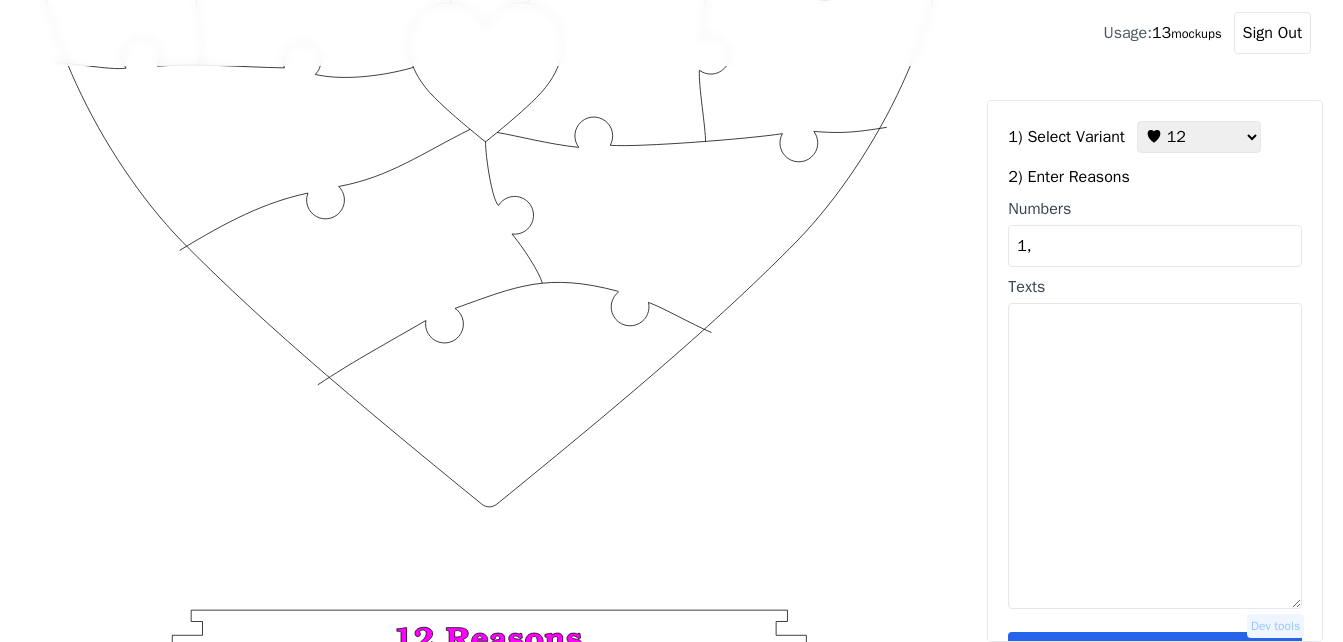 type on "1" 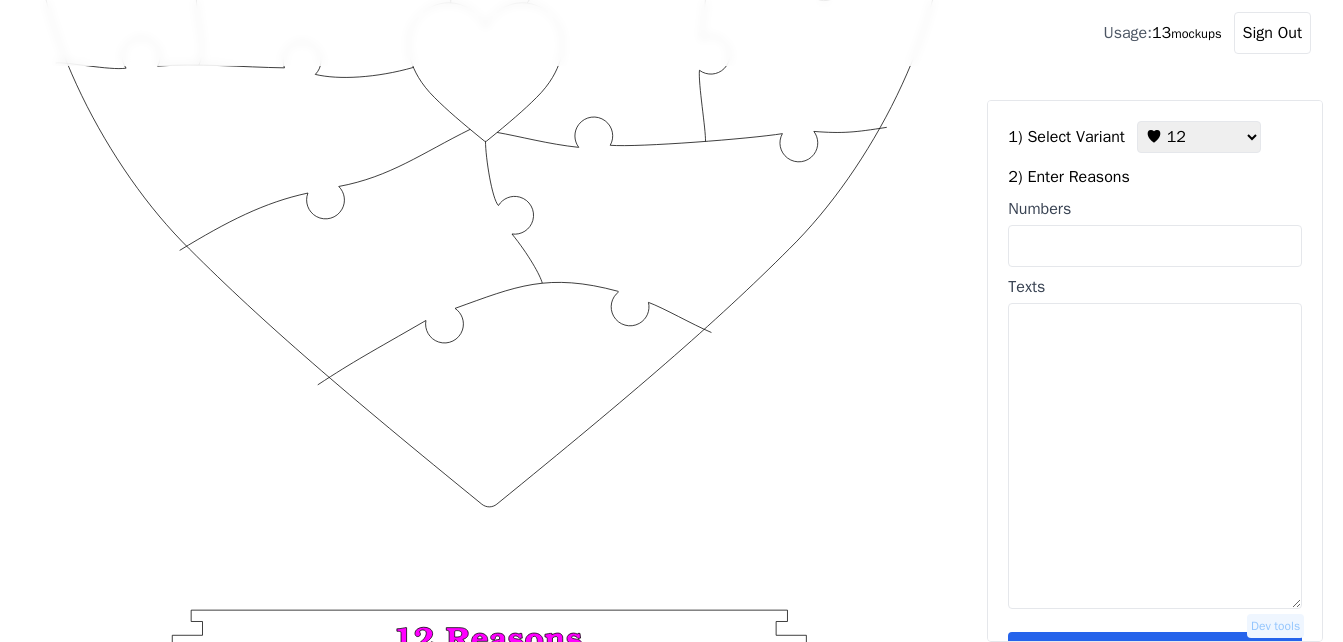 click on "Numbers" at bounding box center [1155, 246] 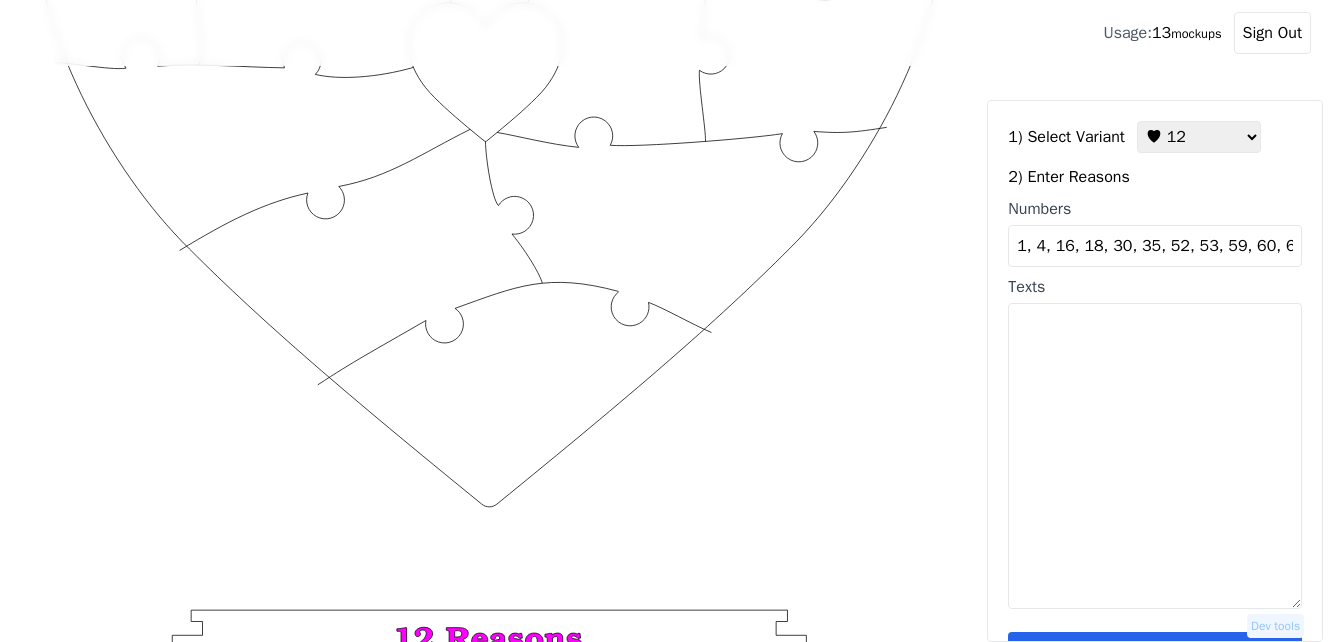 scroll, scrollTop: 0, scrollLeft: 20, axis: horizontal 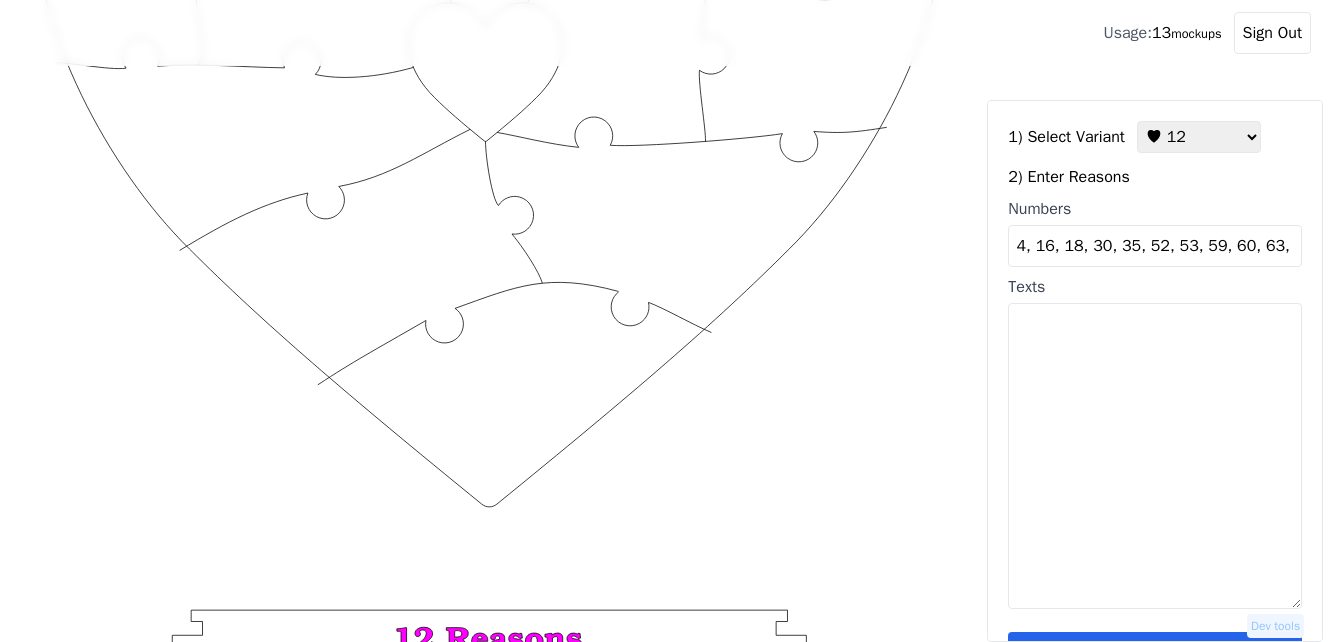 type on "1, 4, 16, 18, 30, 35, 52, 53, 59, 60, 63, 92" 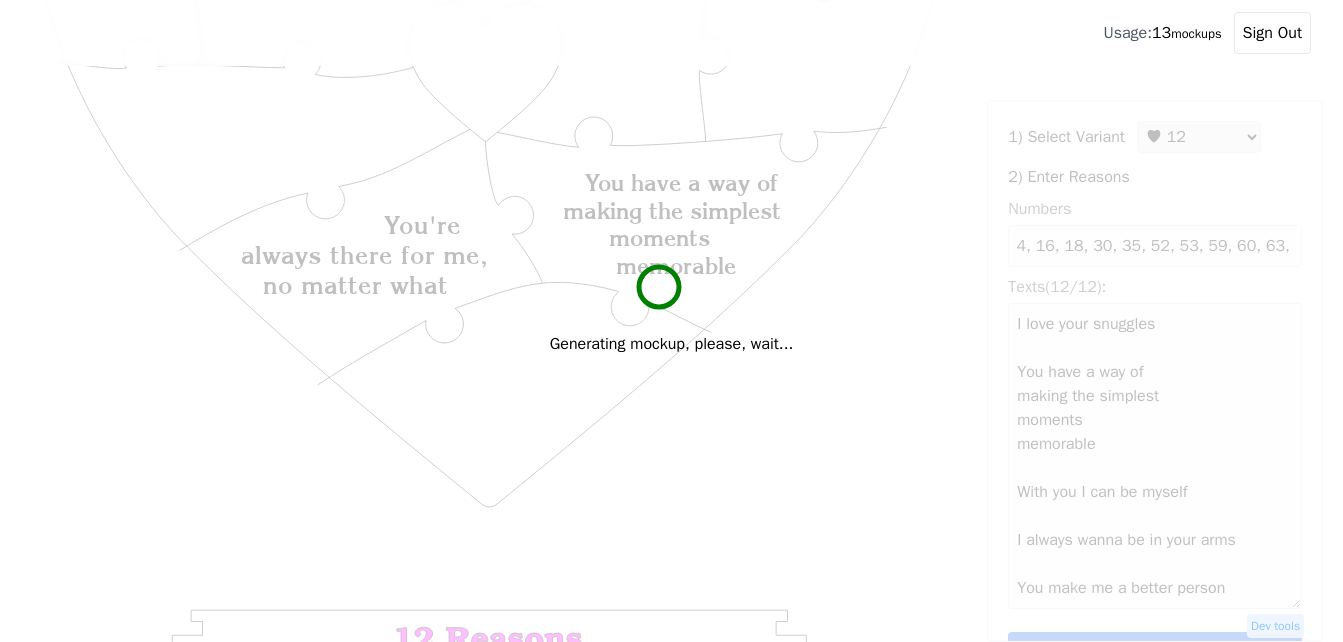 scroll, scrollTop: 0, scrollLeft: 0, axis: both 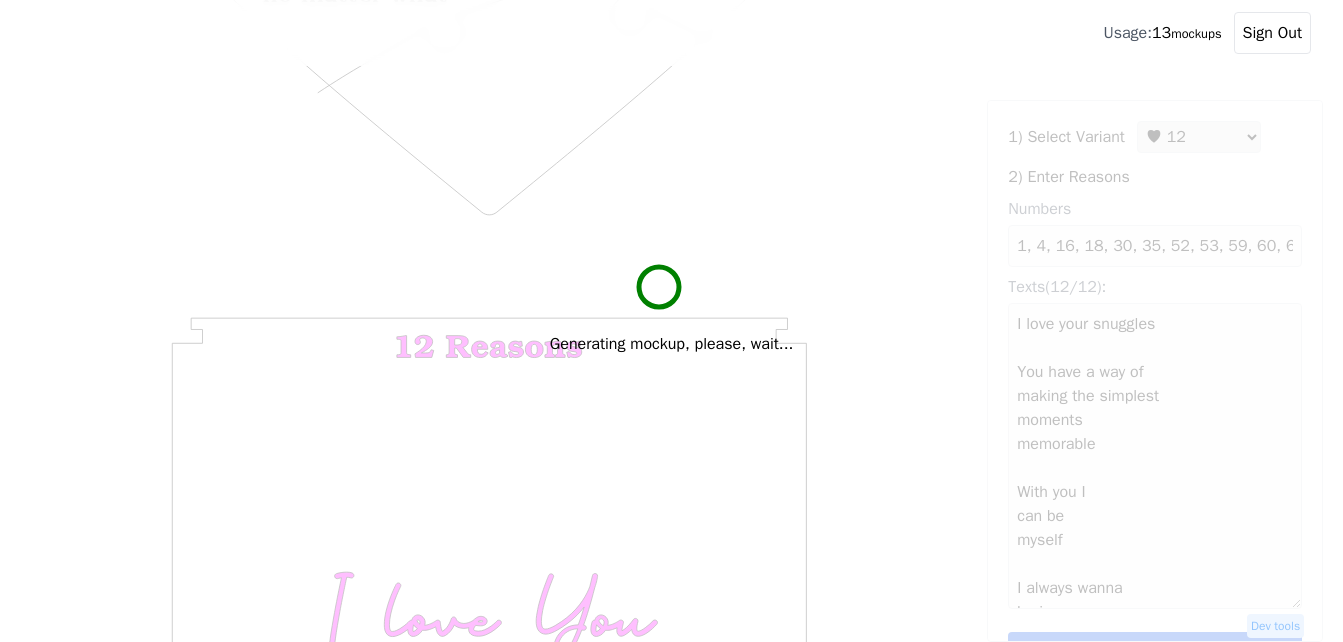 type on "I love your snuggles
You have a way of
making the simplest
moments
memorable
With you I
can be
myself
I always wanna
be in your arms
You make me
a better
person
Because
when you
laugh it
makes me
laugh
You're
always there for me,
no matter what
Because I
can’t imagine
life without
you
I
adore
your
creativity and
imagination
You are
everything I never
knew I needed
You believe
in me even
when I don’t
You take joy in the
small things" 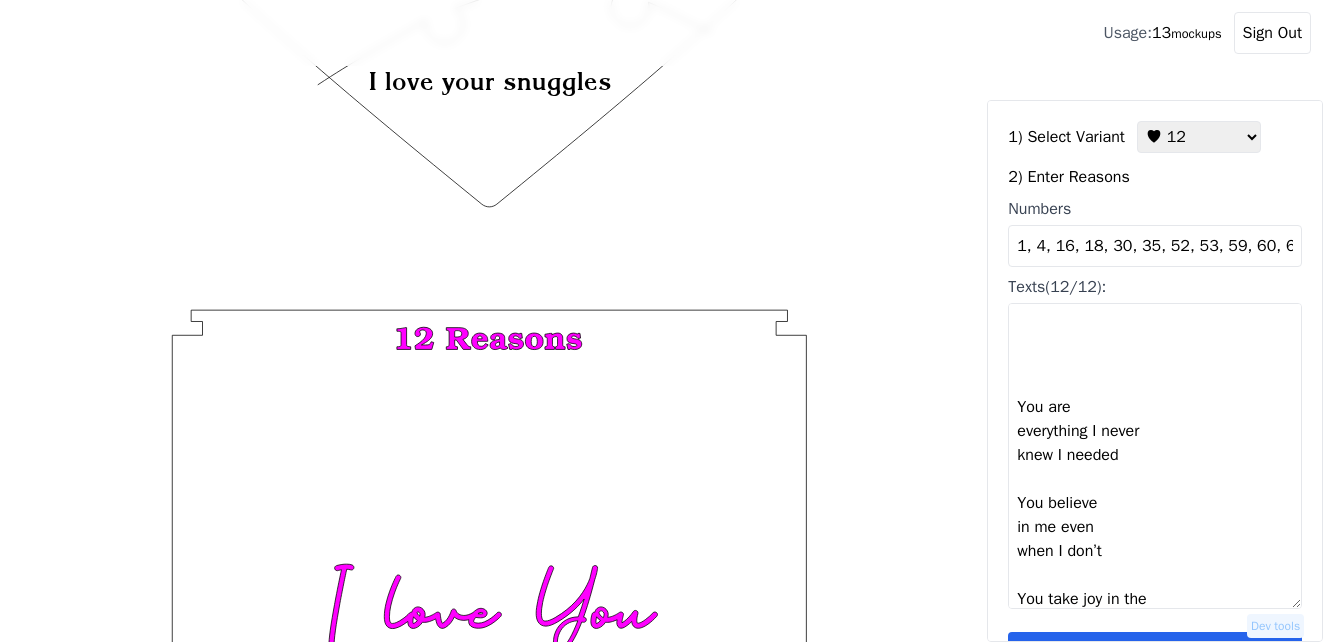 scroll, scrollTop: 1056, scrollLeft: 0, axis: vertical 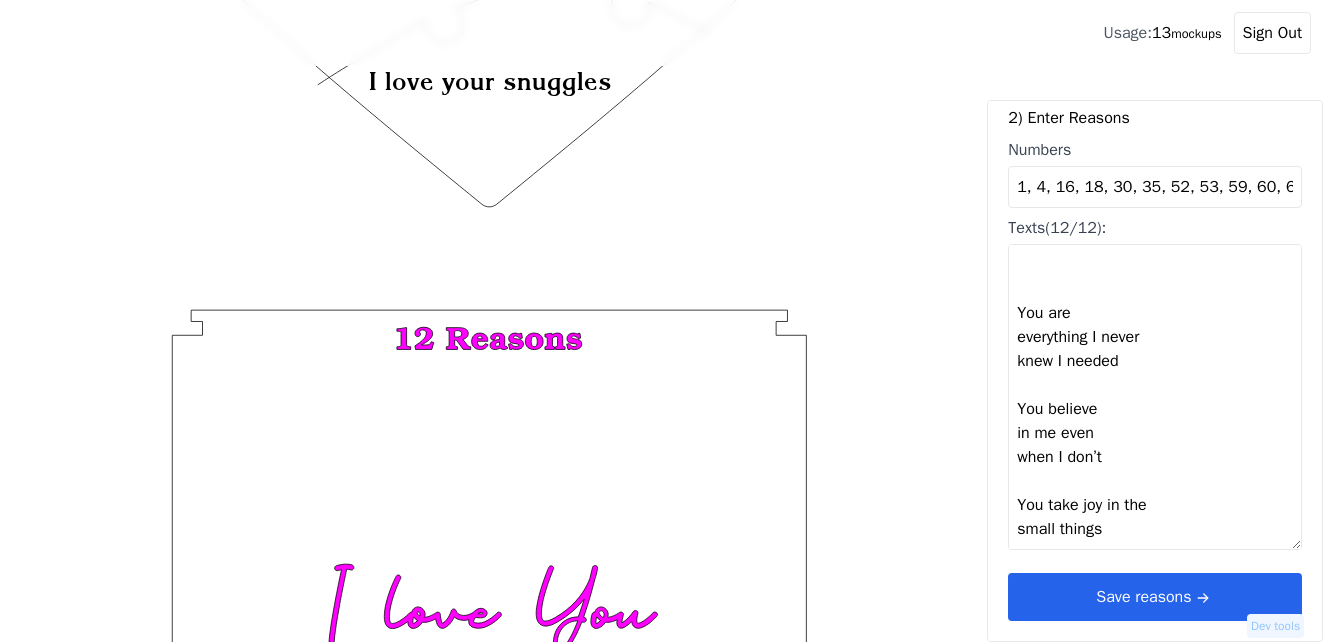 click on "Save reasons" at bounding box center (1155, 597) 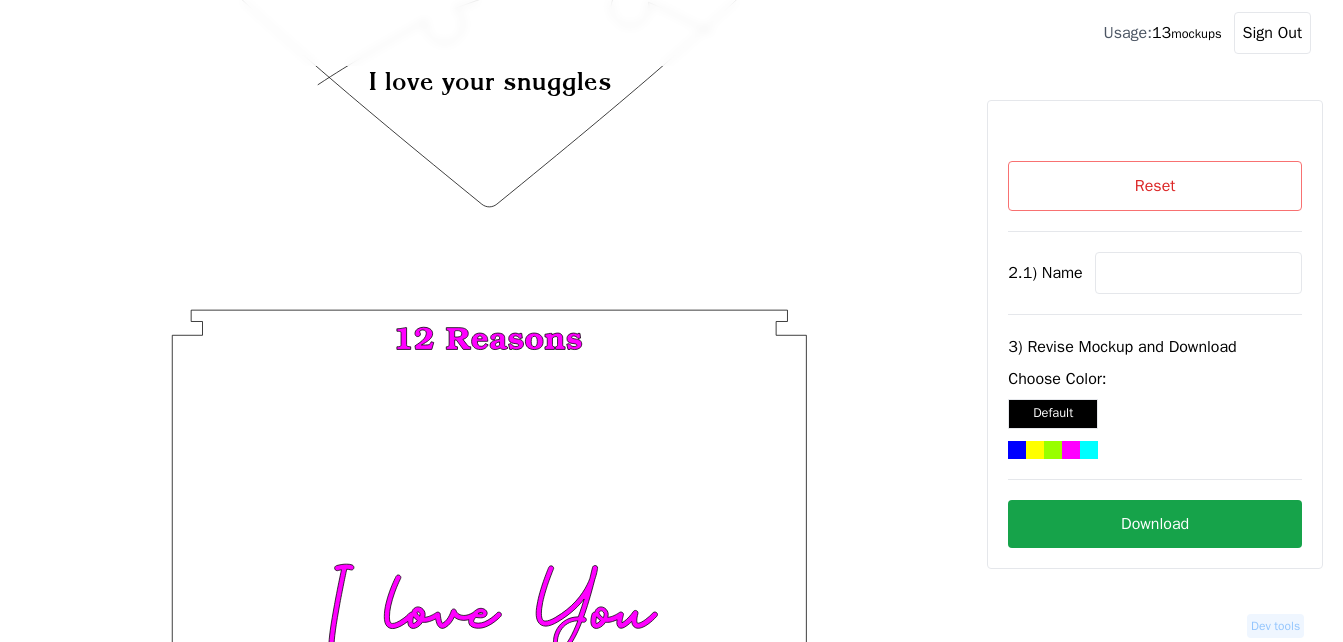 click at bounding box center [1198, 273] 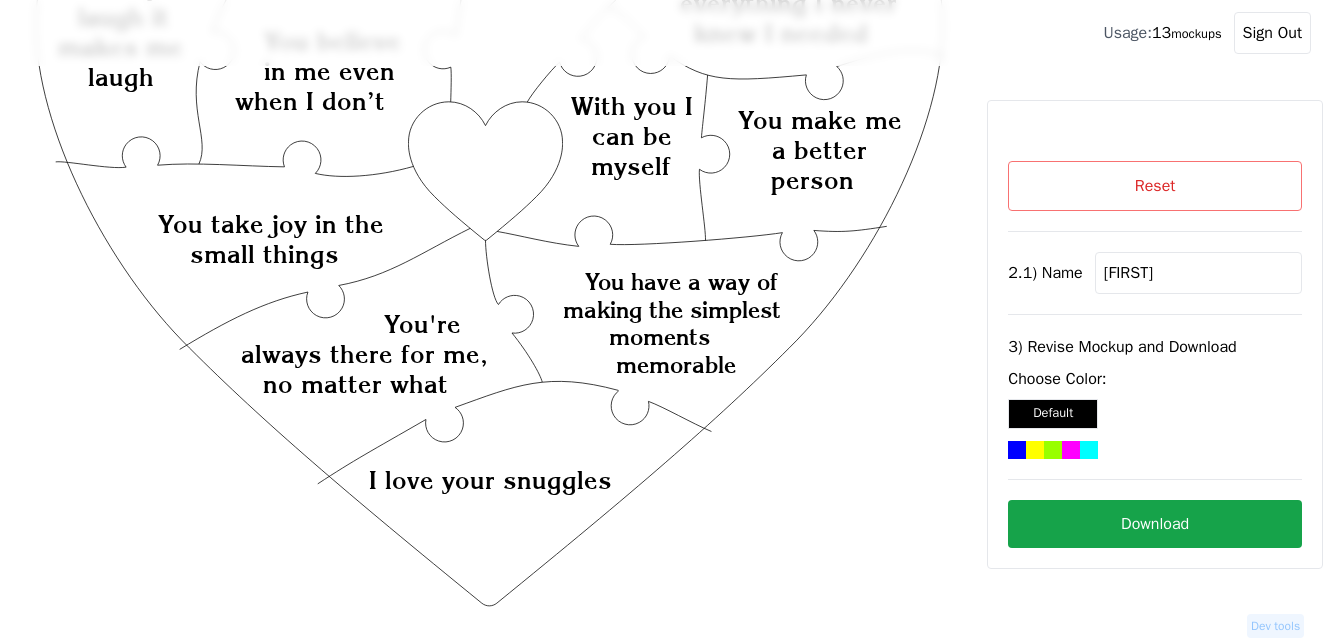 scroll, scrollTop: 300, scrollLeft: 0, axis: vertical 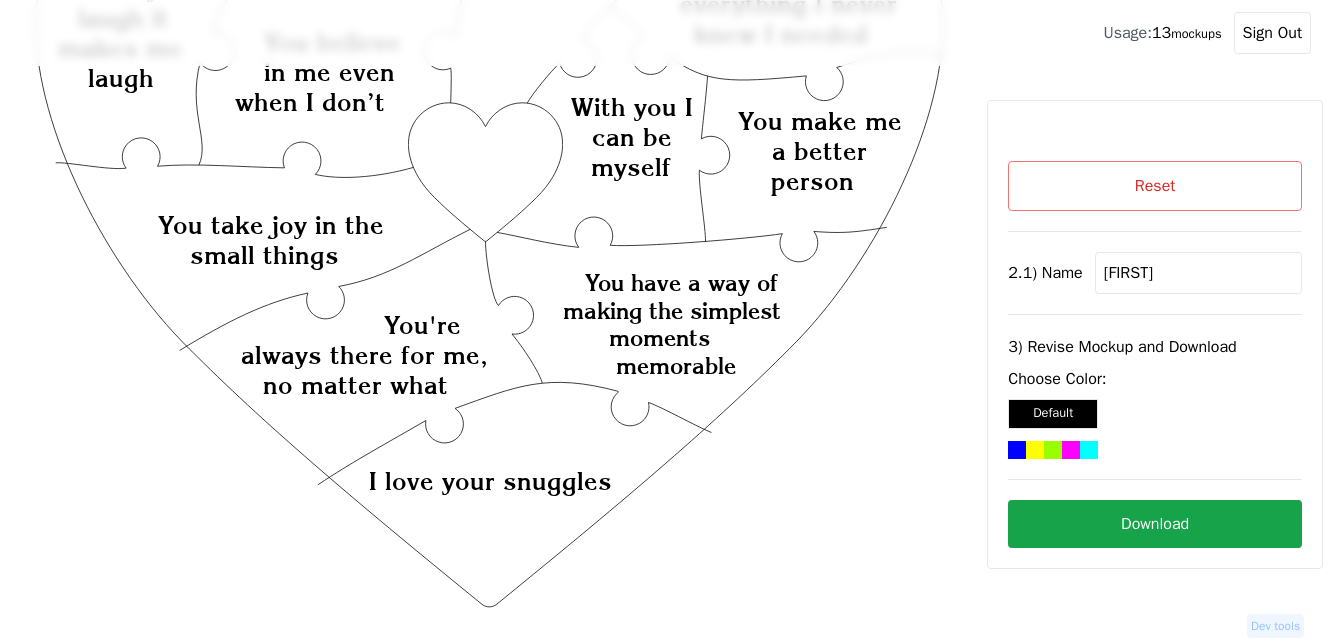 type on "[FIRST]" 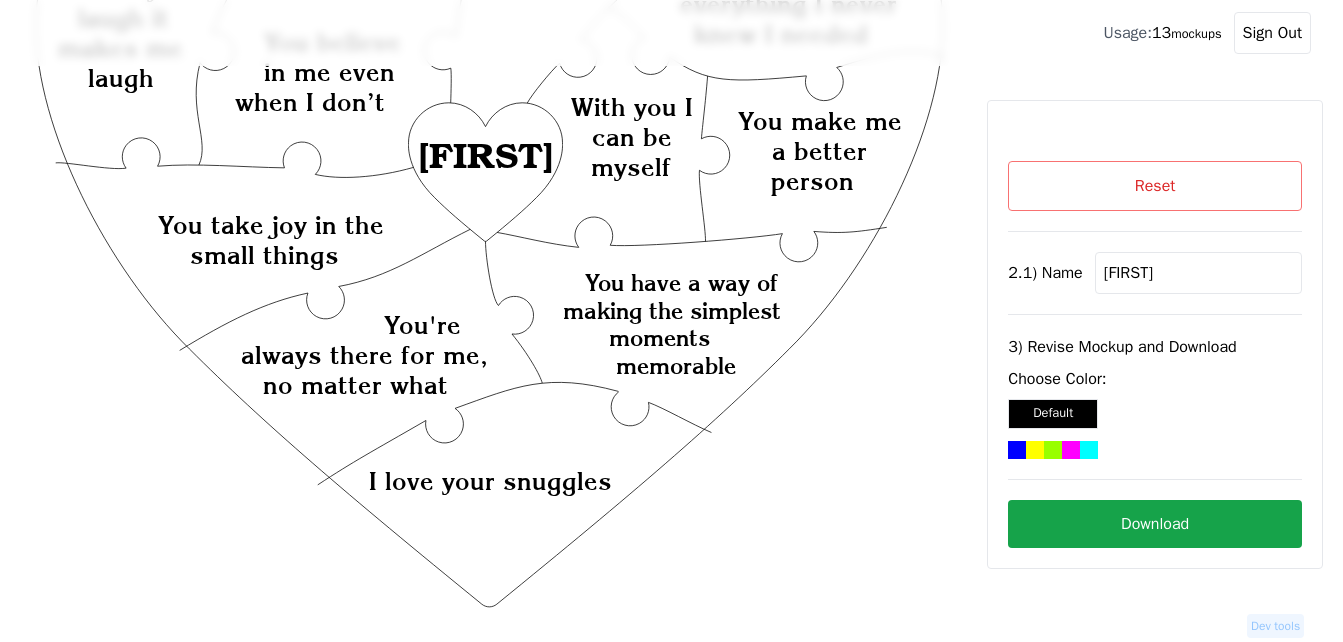 click 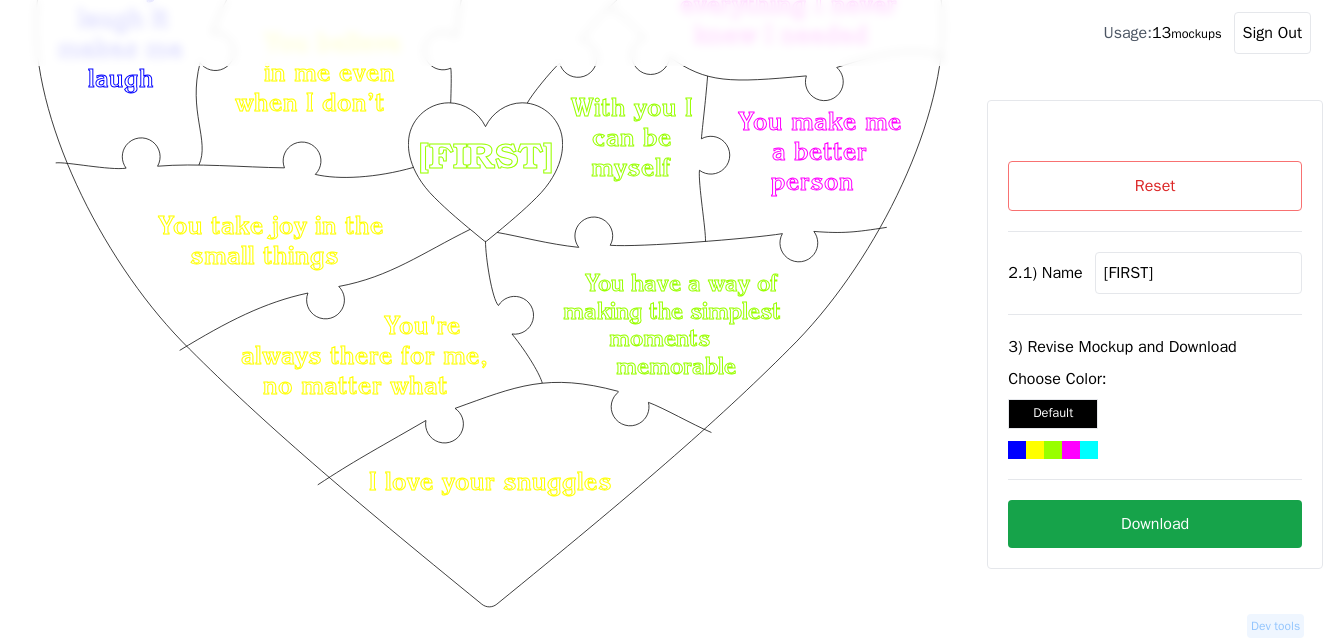 click on "Download" at bounding box center [1155, 524] 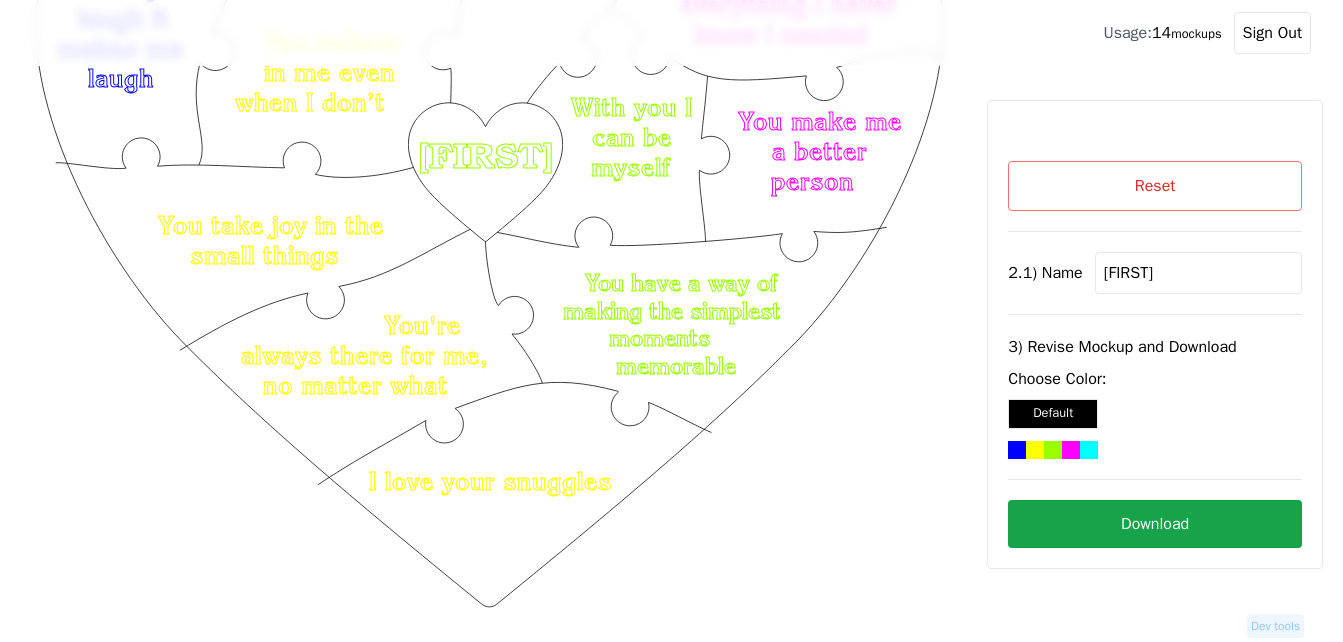 click on "Reset" at bounding box center (1155, 186) 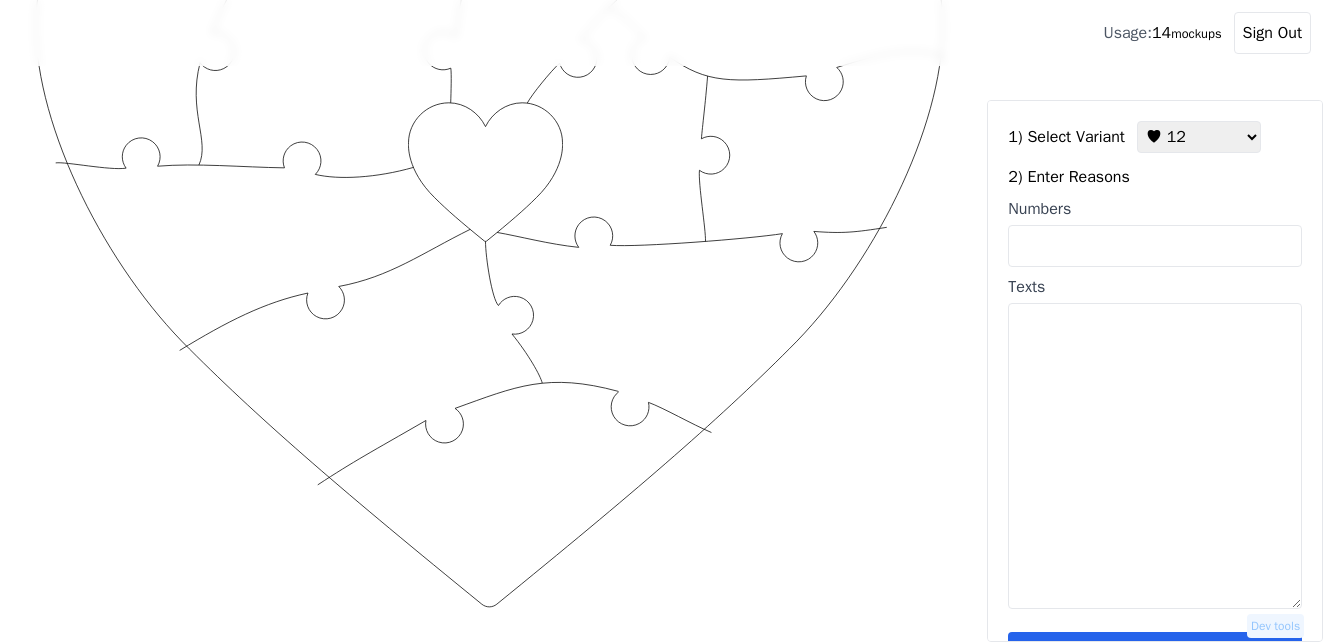 click on "♥ 12 ♥ 18 ♥ 28 ♥ 40 ♥ 50 ♥ 60 ♥ 70" at bounding box center (1199, 137) 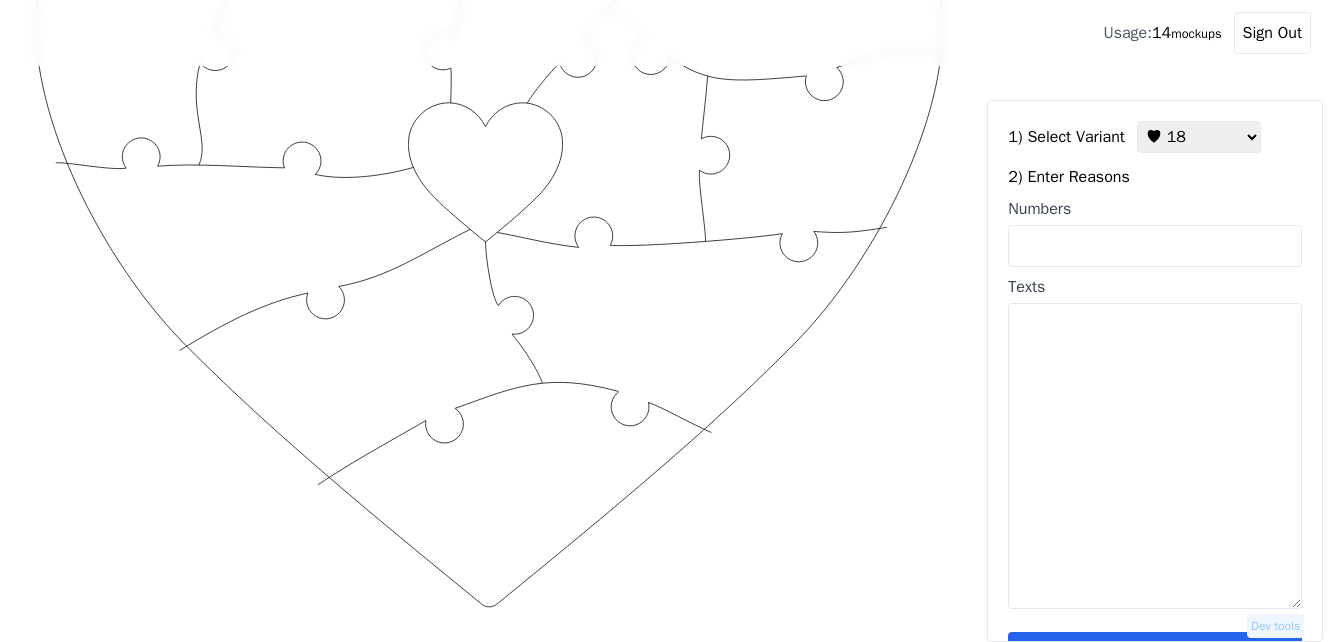 click on "♥ 12 ♥ 18 ♥ 28 ♥ 40 ♥ 50 ♥ 60 ♥ 70" at bounding box center [1199, 137] 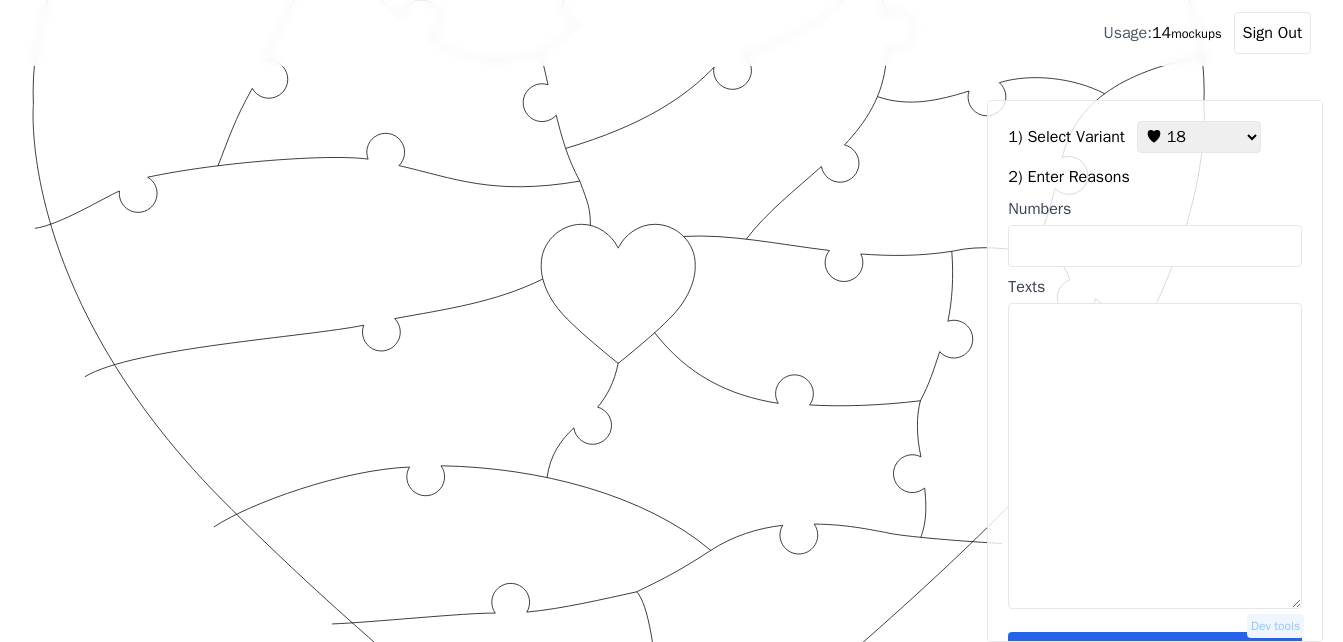 click on "Texts" at bounding box center [1155, 456] 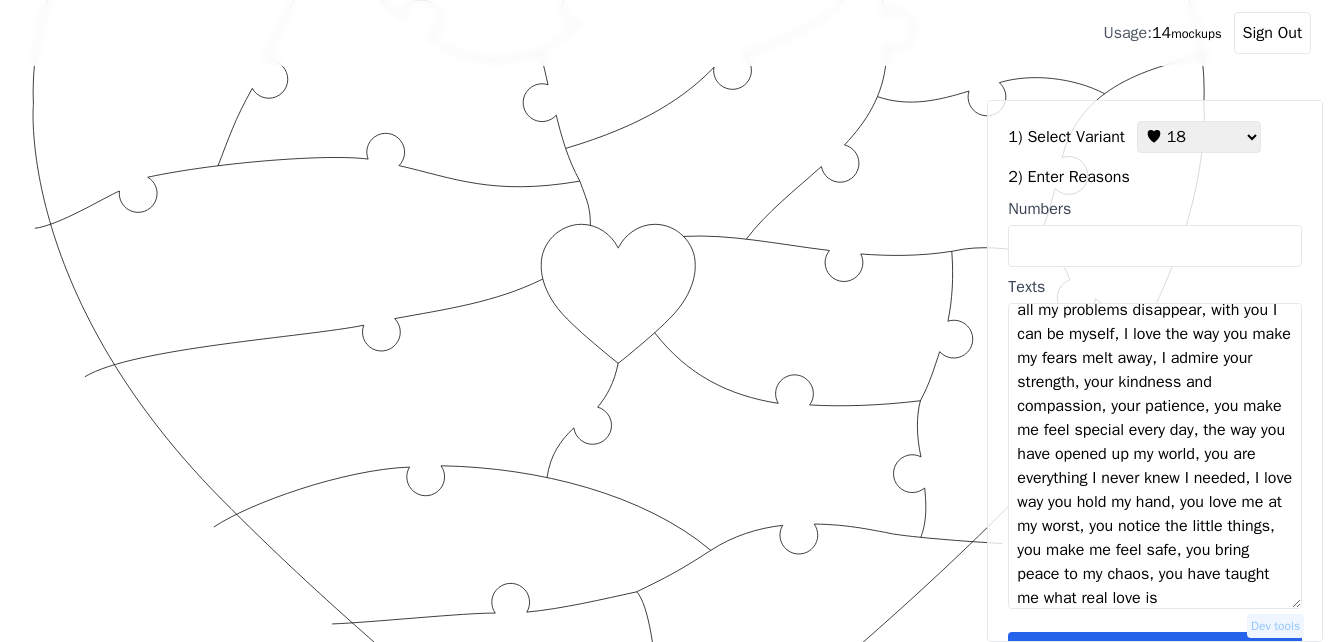 scroll, scrollTop: 0, scrollLeft: 0, axis: both 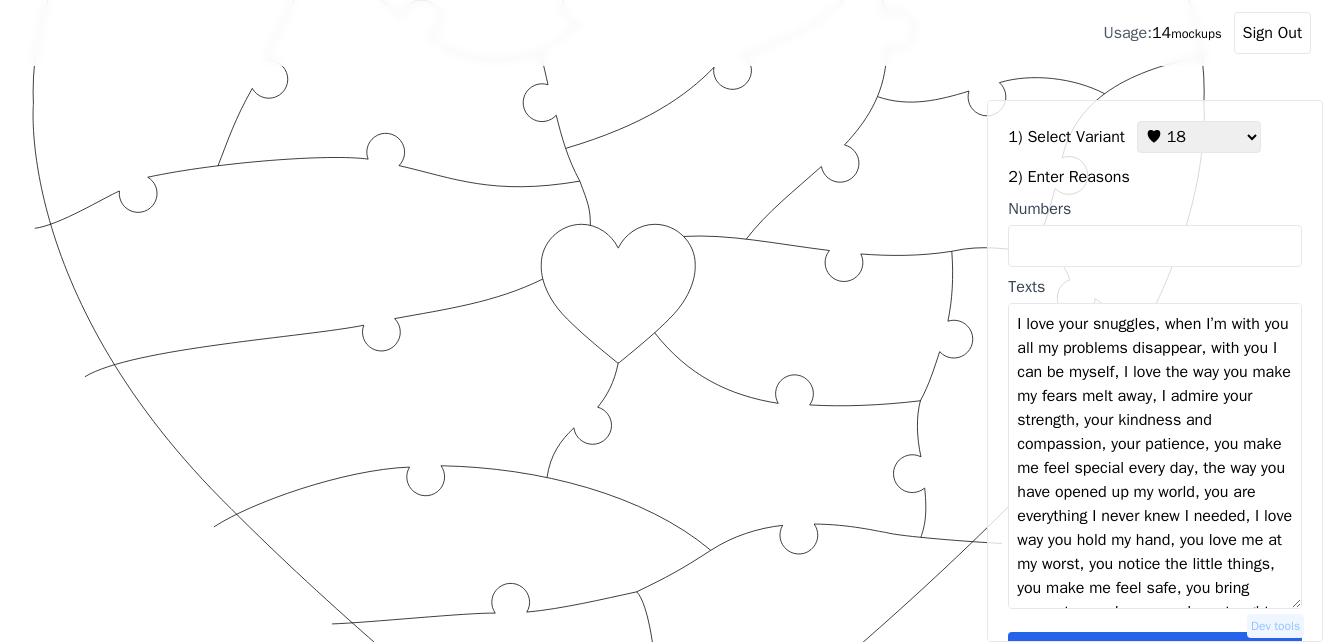 click on "I love your snuggles, when I’m with you all my problems disappear, with you I can be myself, I love the way you make my fears melt away, I admire your strength, your kindness and compassion, your patience, you make me feel special every day, the way you have opened up my world, you are everything I never knew I needed, I love way you hold my hand, you love me at my worst, you notice the little things, you make me feel safe, you bring peace to my chaos, you have taught me what real love is" at bounding box center [1155, 456] 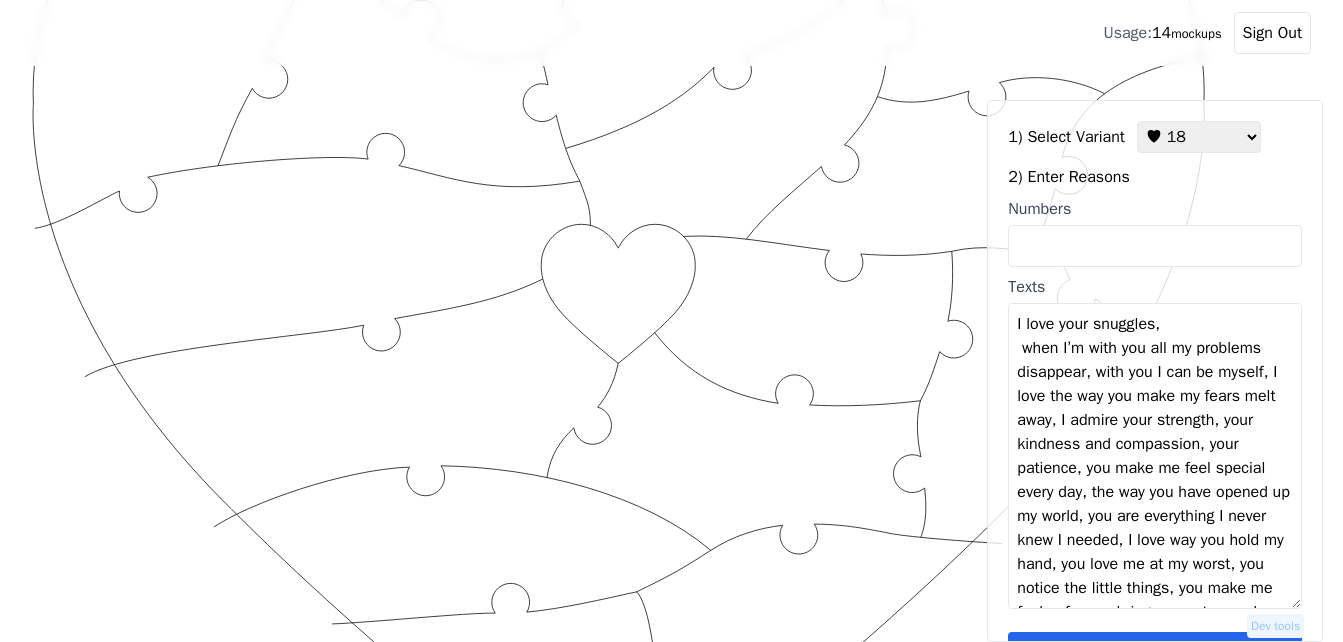 click on "I love your snuggles,
when I’m with you all my problems disappear, with you I can be myself, I love the way you make my fears melt away, I admire your strength, your kindness and compassion, your patience, you make me feel special every day, the way you have opened up my world, you are everything I never knew I needed, I love way you hold my hand, you love me at my worst, you notice the little things, you make me feel safe, you bring peace to my chaos, you have taught me what real love is" at bounding box center (1155, 456) 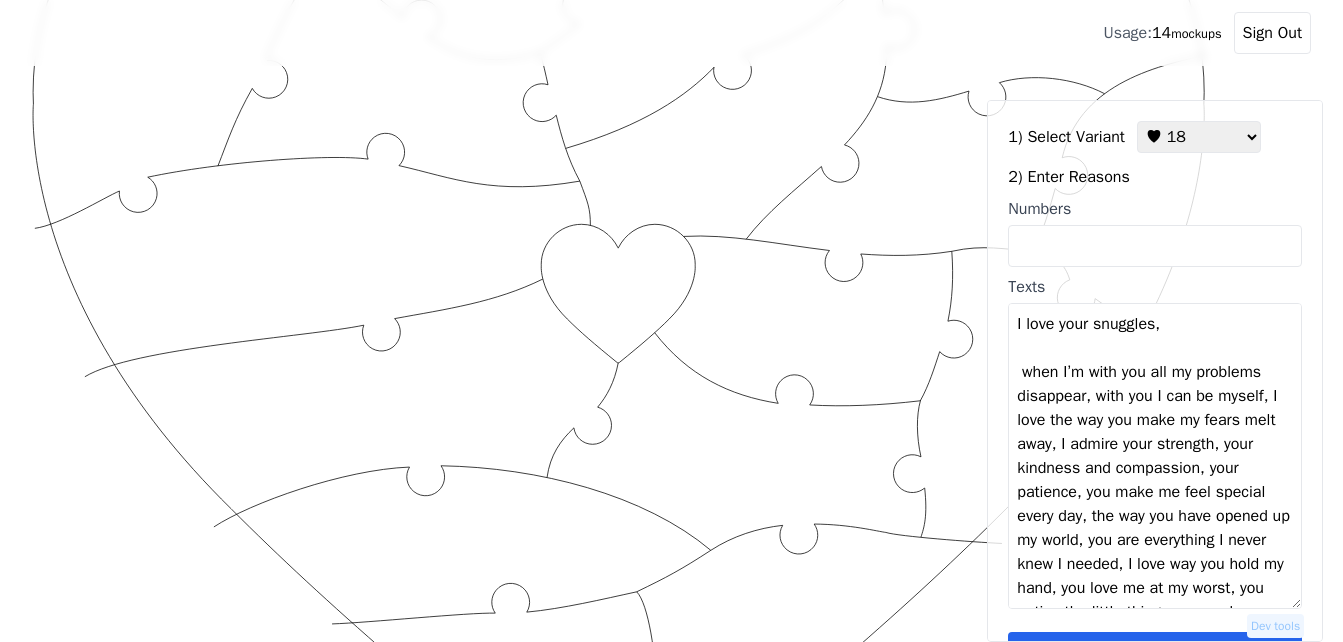 click on "I love your snuggles,
when I’m with you all my problems disappear, with you I can be myself, I love the way you make my fears melt away, I admire your strength, your kindness and compassion, your patience, you make me feel special every day, the way you have opened up my world, you are everything I never knew I needed, I love way you hold my hand, you love me at my worst, you notice the little things, you make me feel safe, you bring peace to my chaos, you have taught me what real love is" at bounding box center [1155, 456] 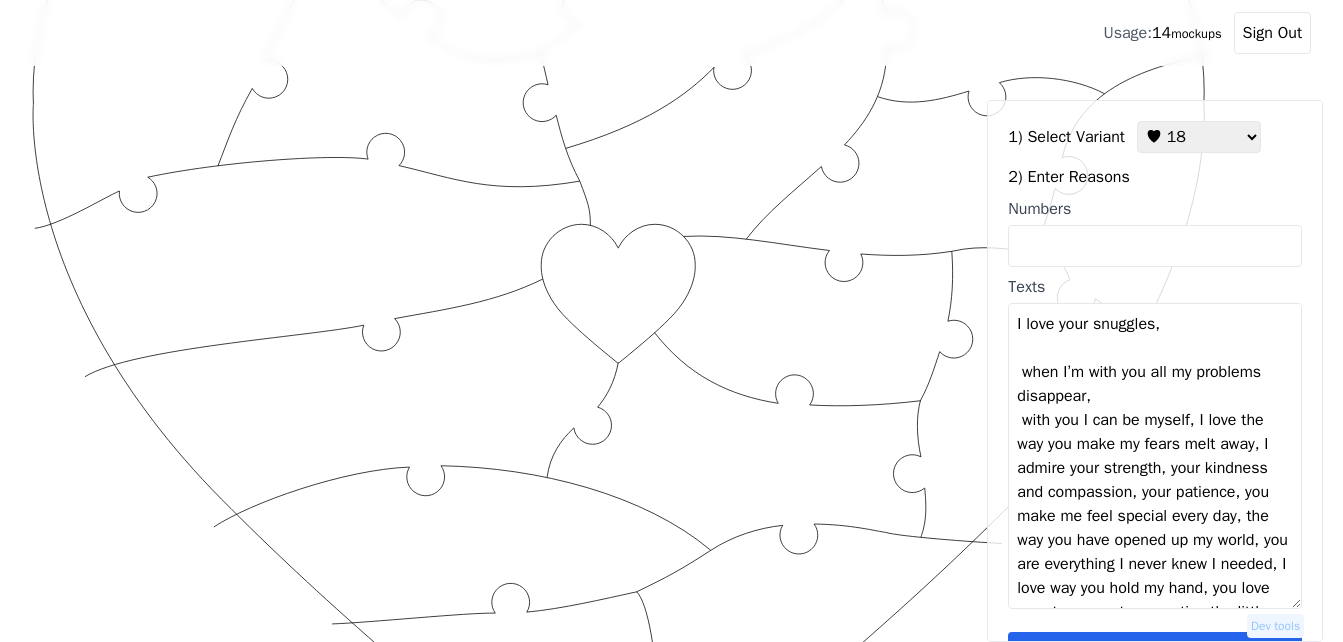 click on "I love your snuggles,
when I’m with you all my problems disappear,
with you I can be myself, I love the way you make my fears melt away, I admire your strength, your kindness and compassion, your patience, you make me feel special every day, the way you have opened up my world, you are everything I never knew I needed, I love way you hold my hand, you love me at my worst, you notice the little things, you make me feel safe, you bring peace to my chaos, you have taught me what real love is" at bounding box center [1155, 456] 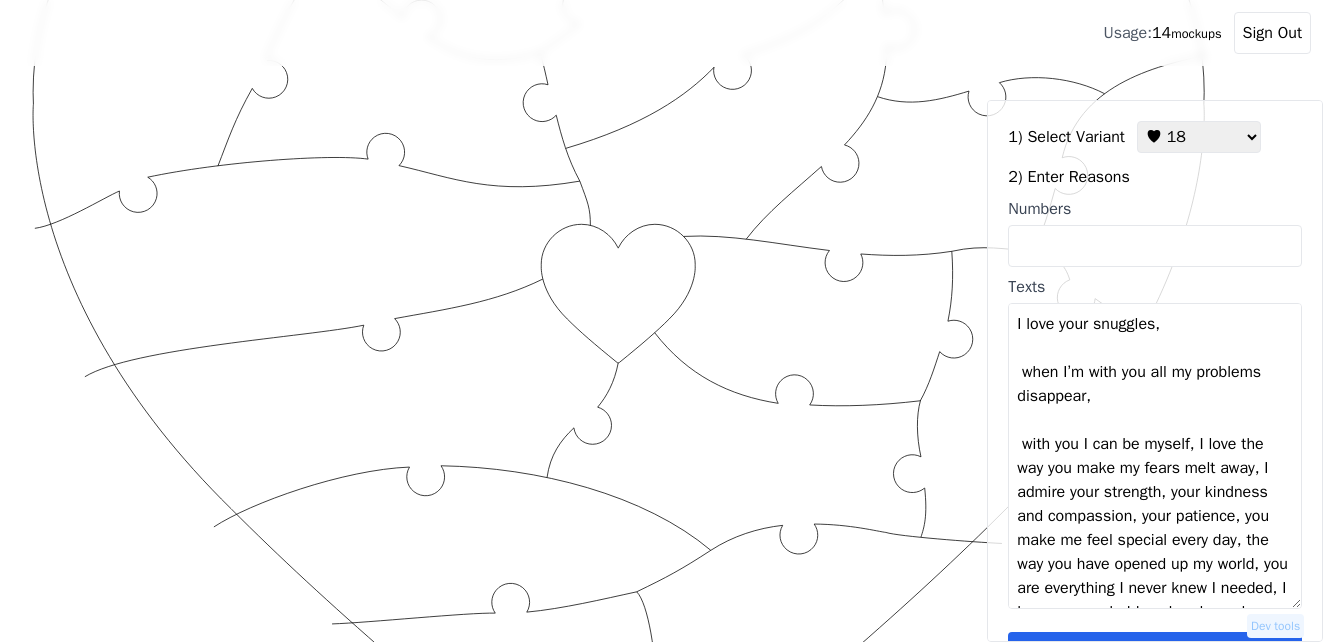 click on "I love your snuggles,
when I’m with you all my problems disappear,
with you I can be myself, I love the way you make my fears melt away, I admire your strength, your kindness and compassion, your patience, you make me feel special every day, the way you have opened up my world, you are everything I never knew I needed, I love way you hold my hand, you love me at my worst, you notice the little things, you make me feel safe, you bring peace to my chaos, you have taught me what real love is" at bounding box center (1155, 456) 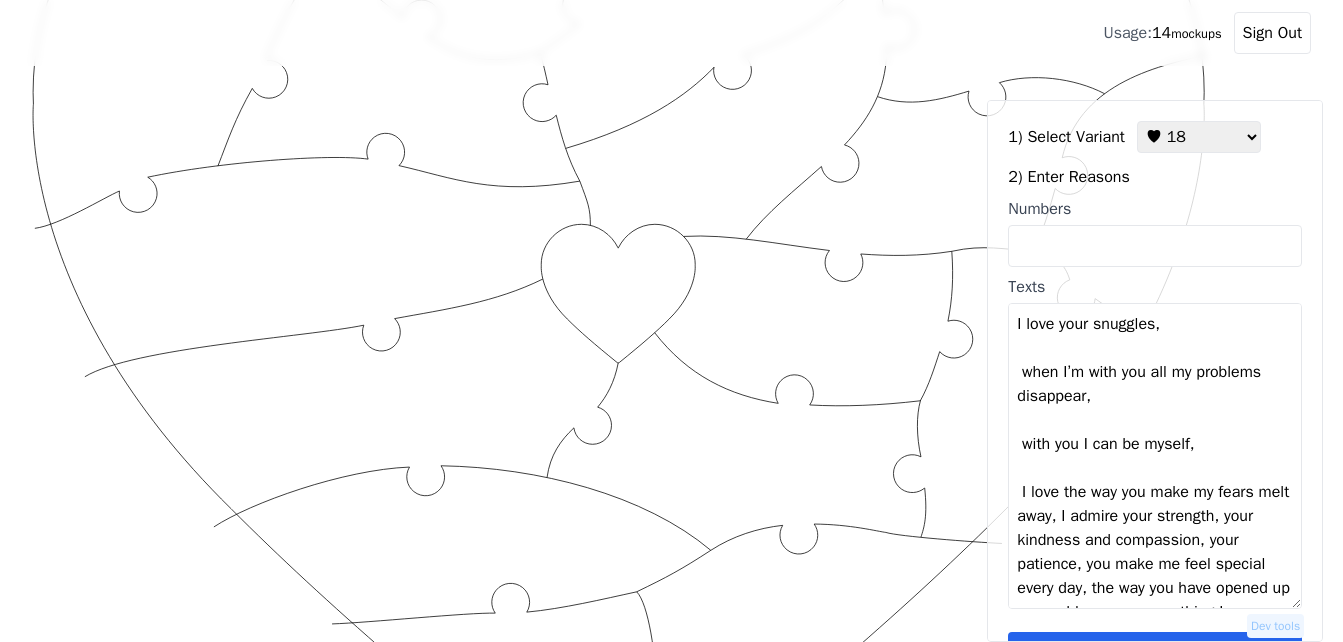 click on "I love your snuggles,
when I’m with you all my problems disappear,
with you I can be myself,
I love the way you make my fears melt away, I admire your strength, your kindness and compassion, your patience, you make me feel special every day, the way you have opened up my world, you are everything I never knew I needed, I love way you hold my hand, you love me at my worst, you notice the little things, you make me feel safe, you bring peace to my chaos, you have taught me what real love is" at bounding box center [1155, 456] 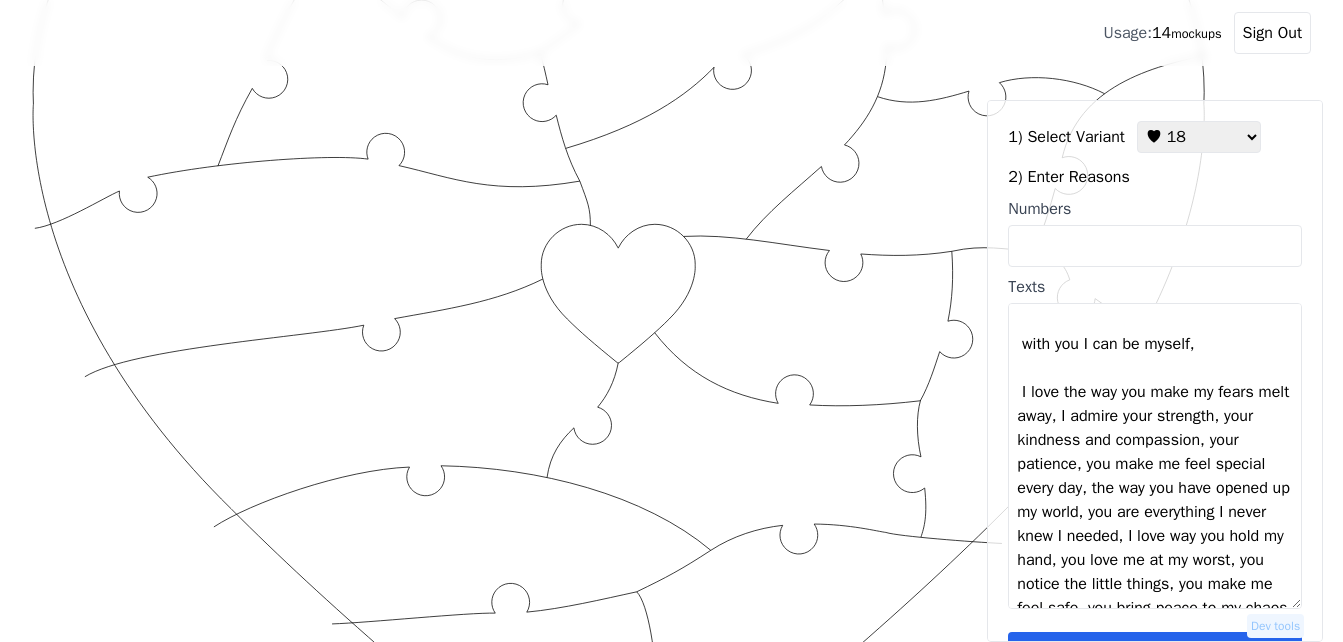 click on "I love your snuggles,
when I’m with you all my problems disappear,
with you I can be myself,
I love the way you make my fears melt away, I admire your strength, your kindness and compassion, your patience, you make me feel special every day, the way you have opened up my world, you are everything I never knew I needed, I love way you hold my hand, you love me at my worst, you notice the little things, you make me feel safe, you bring peace to my chaos, you have taught me what real love is" at bounding box center [1155, 456] 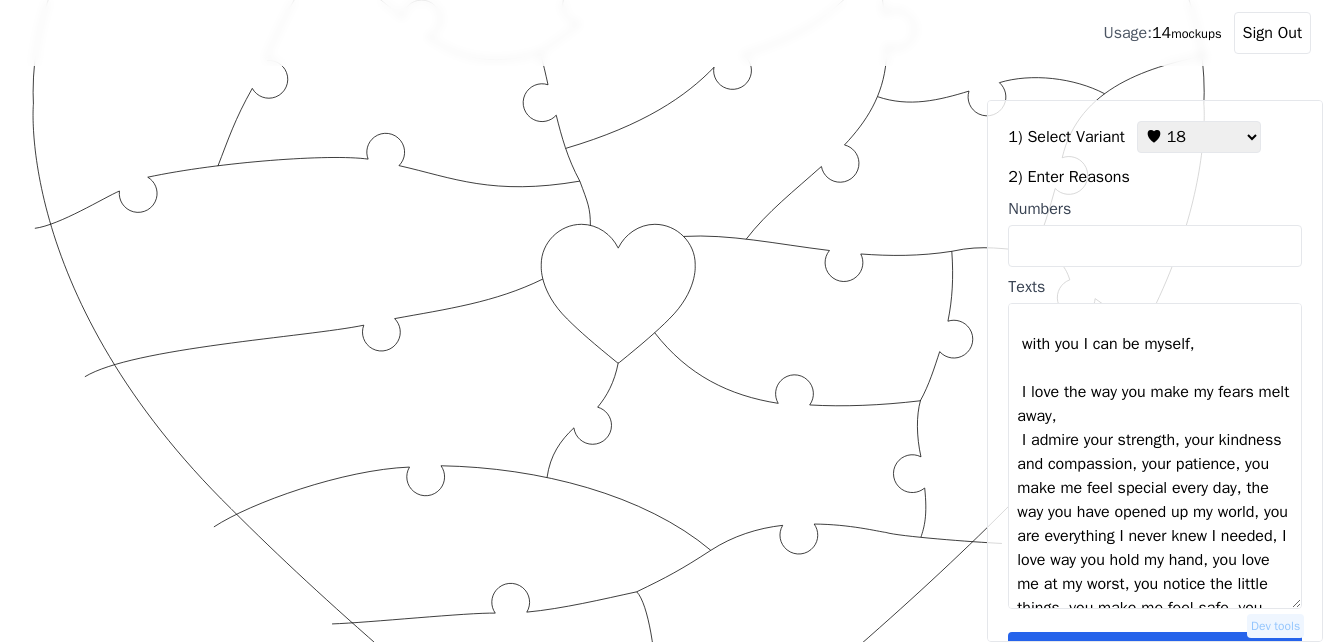 click on "I love your snuggles,
when I’m with you all my problems disappear,
with you I can be myself,
I love the way you make my fears melt away,
I admire your strength, your kindness and compassion, your patience, you make me feel special every day, the way you have opened up my world, you are everything I never knew I needed, I love way you hold my hand, you love me at my worst, you notice the little things, you make me feel safe, you bring peace to my chaos, you have taught me what real love is" at bounding box center [1155, 456] 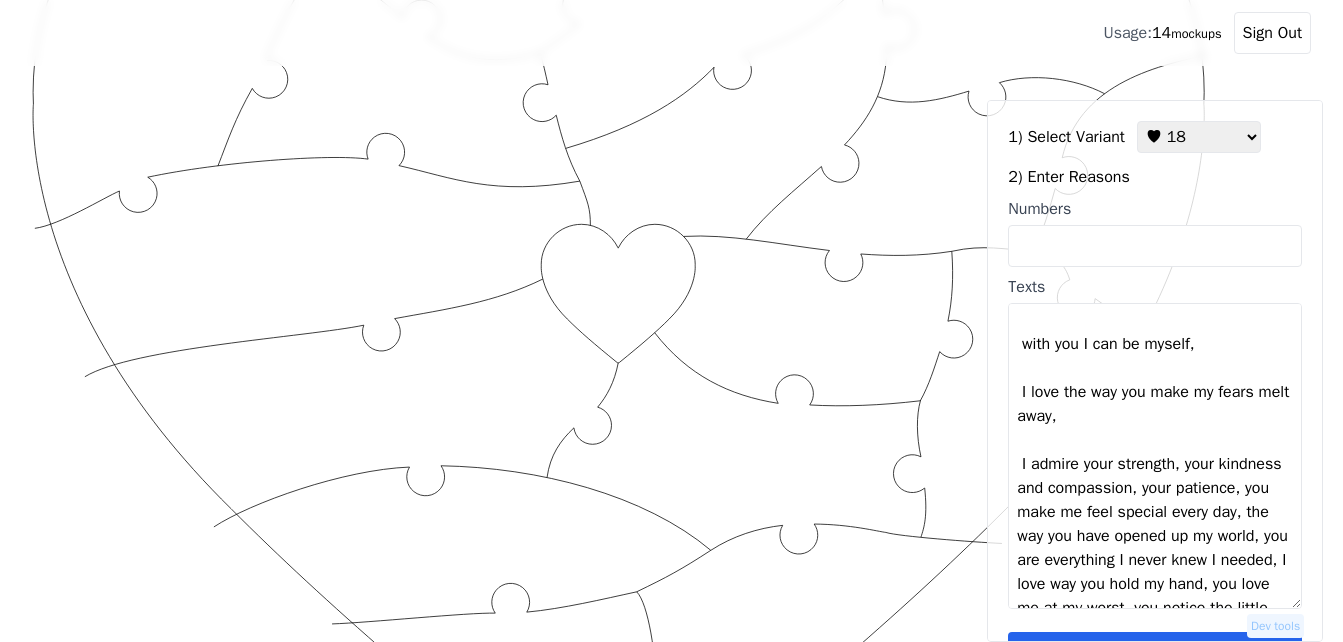 click on "I love your snuggles,
when I’m with you all my problems disappear,
with you I can be myself,
I love the way you make my fears melt away,
I admire your strength, your kindness and compassion, your patience, you make me feel special every day, the way you have opened up my world, you are everything I never knew I needed, I love way you hold my hand, you love me at my worst, you notice the little things, you make me feel safe, you bring peace to my chaos, you have taught me what real love is" at bounding box center (1155, 456) 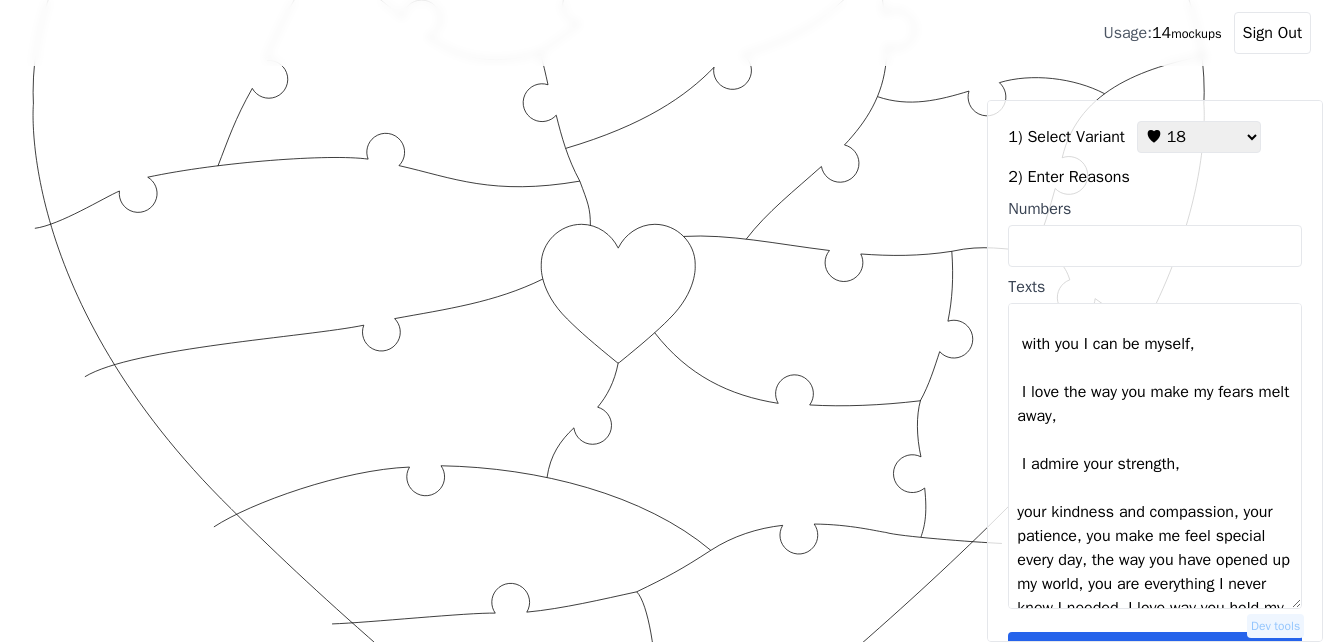 click on "I love your snuggles,
when I’m with you all my problems disappear,
with you I can be myself,
I love the way you make my fears melt away,
I admire your strength,
your kindness and compassion, your patience, you make me feel special every day, the way you have opened up my world, you are everything I never knew I needed, I love way you hold my hand, you love me at my worst, you notice the little things, you make me feel safe, you bring peace to my chaos, you have taught me what real love is" at bounding box center (1155, 456) 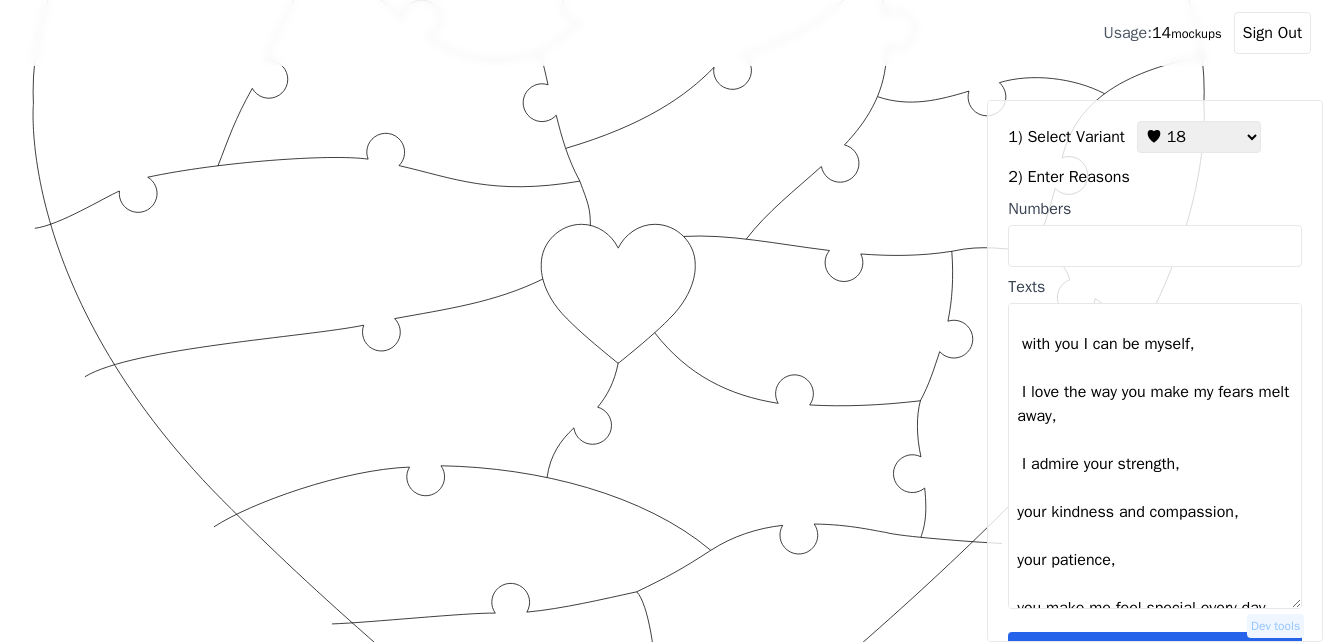 click on "I love your snuggles,
when I’m with you all my problems disappear,
with you I can be myself,
I love the way you make my fears melt away,
I admire your strength,
your kindness and compassion,
your patience,
you make me feel special every day,
the way you have opened up my world,
you are everything I never knew I needed,
I love way you hold my hand,
you love me at my worst,
you notice the little things,
you make me feel safe, you bring peace to my chaos, you have taught me what real love is" at bounding box center [1155, 456] 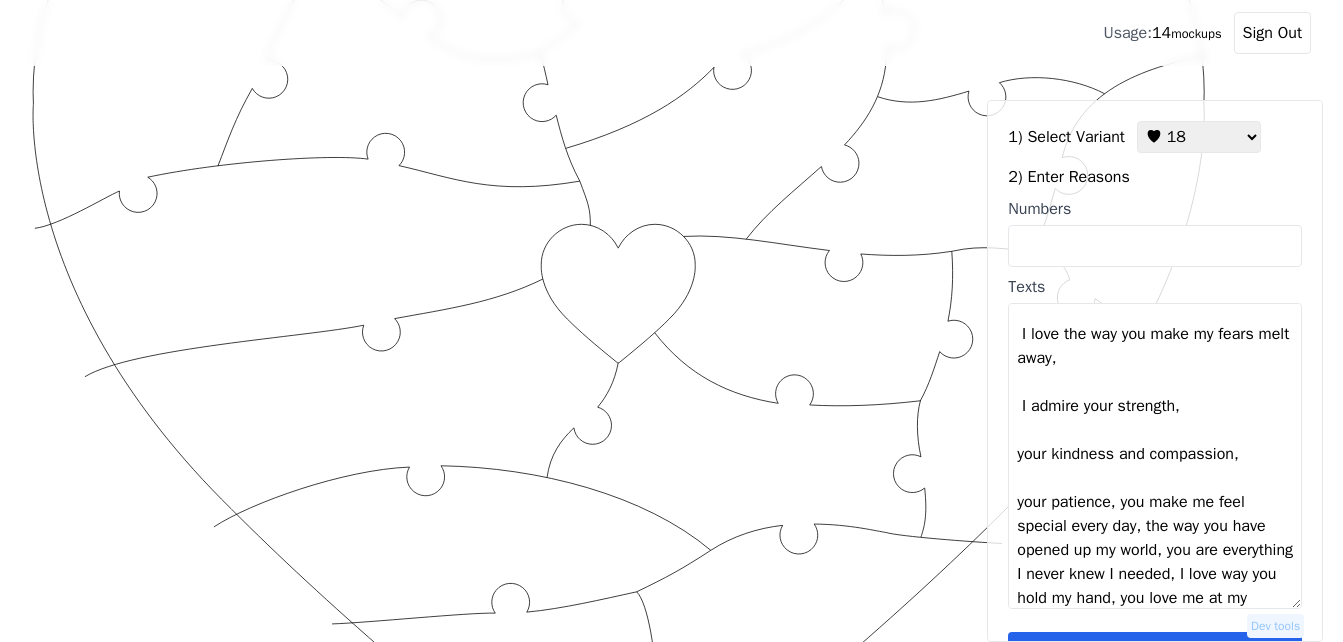 scroll, scrollTop: 200, scrollLeft: 0, axis: vertical 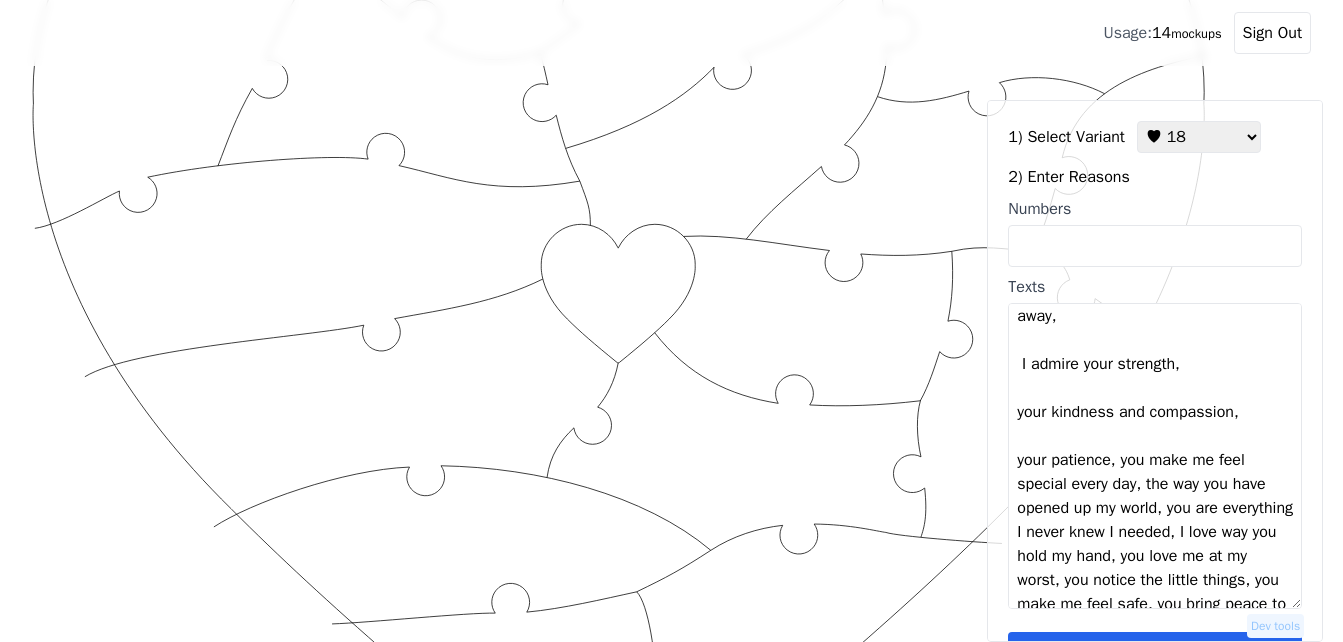 click on "I love your snuggles,
when I’m with you all my problems disappear,
with you I can be myself,
I love the way you make my fears melt away,
I admire your strength,
your kindness and compassion,
your patience, you make me feel special every day, the way you have opened up my world, you are everything I never knew I needed, I love way you hold my hand, you love me at my worst, you notice the little things, you make me feel safe, you bring peace to my chaos, you have taught me what real love is" at bounding box center [1155, 456] 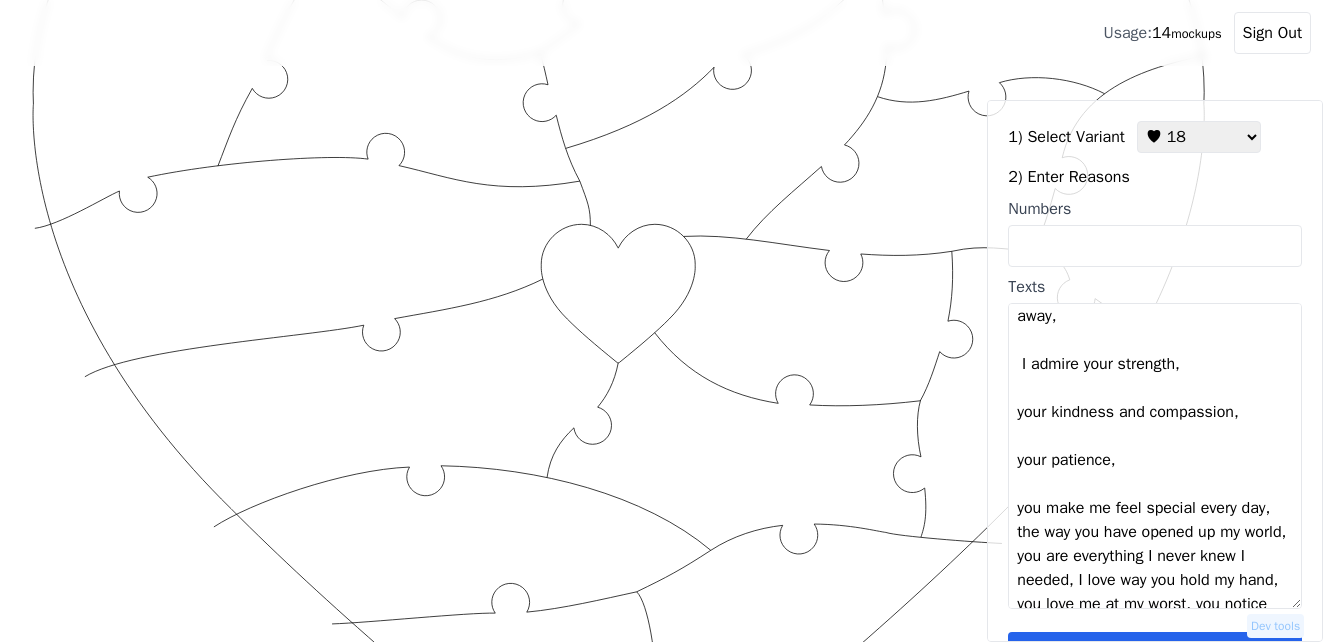 click on "I love your snuggles,
when I’m with you all my problems disappear,
with you I can be myself,
I love the way you make my fears melt away,
I admire your strength,
your kindness and compassion,
your patience,
you make me feel special every day, the way you have opened up my world, you are everything I never knew I needed, I love way you hold my hand, you love me at my worst, you notice the little things, you make me feel safe, you bring peace to my chaos, you have taught me what real love is" at bounding box center [1155, 456] 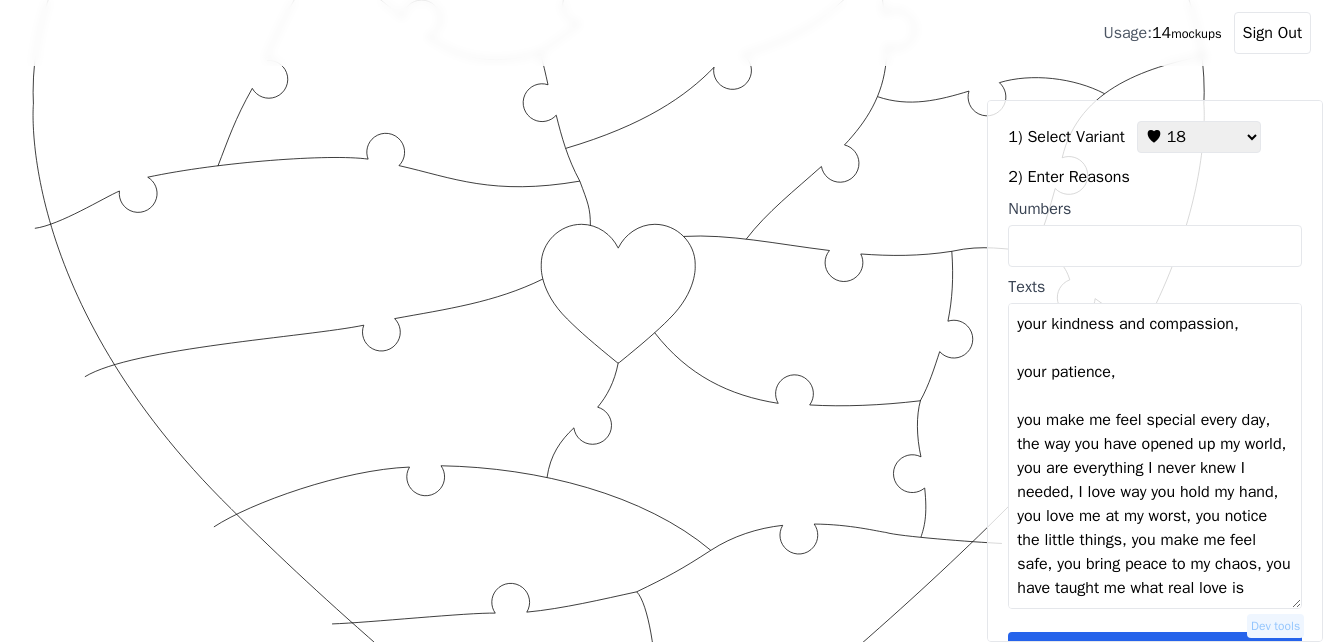 click on "I love your snuggles,
when I’m with you all my problems disappear,
with you I can be myself,
I love the way you make my fears melt away,
I admire your strength,
your kindness and compassion,
your patience,
you make me feel special every day, the way you have opened up my world, you are everything I never knew I needed, I love way you hold my hand, you love me at my worst, you notice the little things, you make me feel safe, you bring peace to my chaos, you have taught me what real love is" at bounding box center (1155, 456) 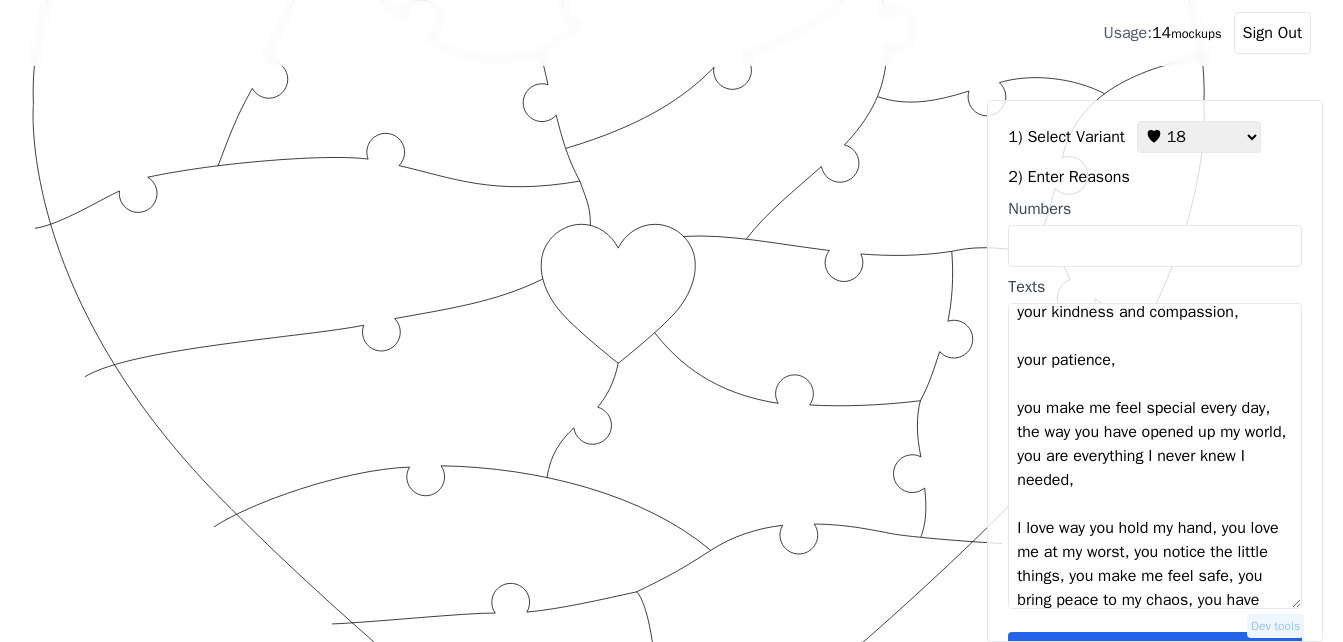 click on "I love your snuggles,
when I’m with you all my problems disappear,
with you I can be myself,
I love the way you make my fears melt away,
I admire your strength,
your kindness and compassion,
your patience,
you make me feel special every day, the way you have opened up my world, you are everything I never knew I needed,
I love way you hold my hand, you love me at my worst, you notice the little things, you make me feel safe, you bring peace to my chaos, you have taught me what real love is" at bounding box center (1155, 456) 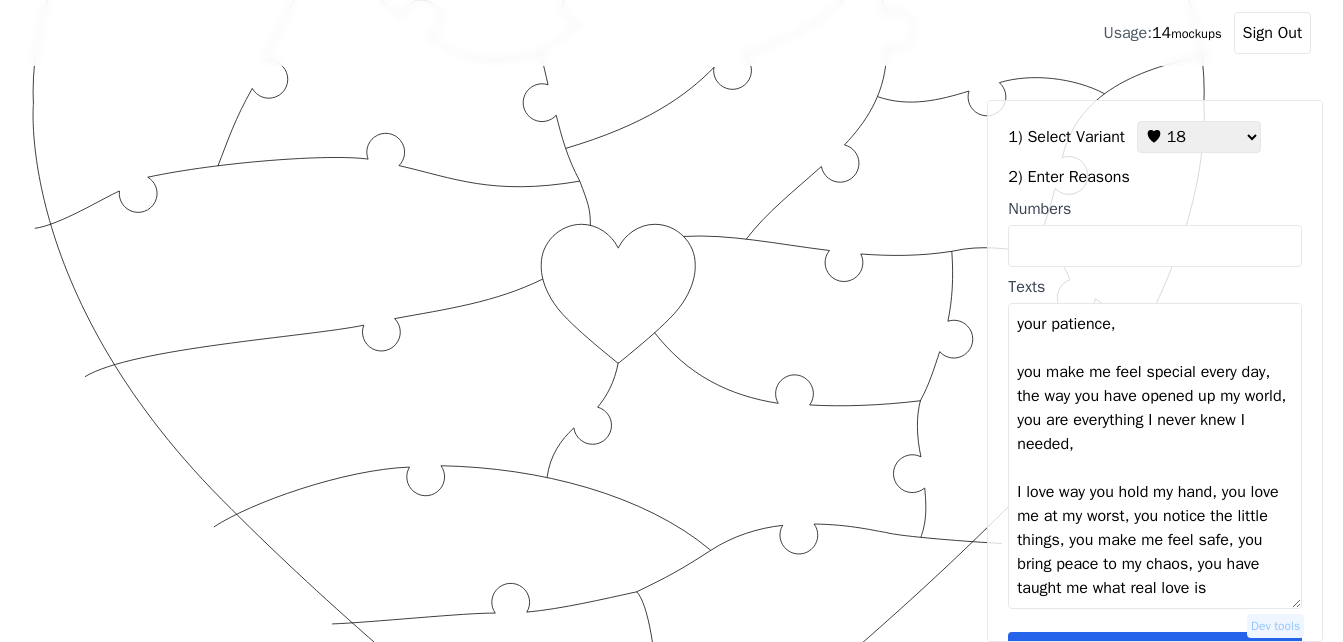 scroll, scrollTop: 360, scrollLeft: 0, axis: vertical 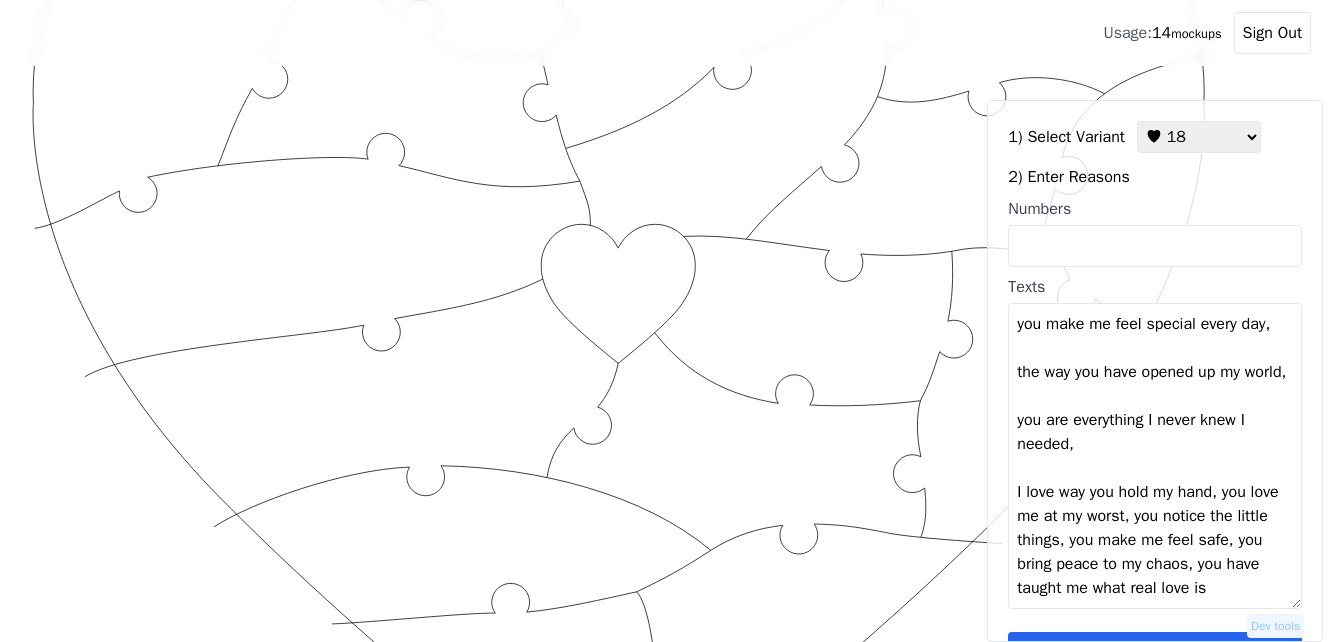 click on "I love your snuggles,
when I’m with you all my problems disappear,
with you I can be myself,
I love the way you make my fears melt away,
I admire your strength,
your kindness and compassion,
your patience,
you make me feel special every day,
the way you have opened up my world,
you are everything I never knew I needed,
I love way you hold my hand, you love me at my worst, you notice the little things, you make me feel safe, you bring peace to my chaos, you have taught me what real love is" at bounding box center (1155, 456) 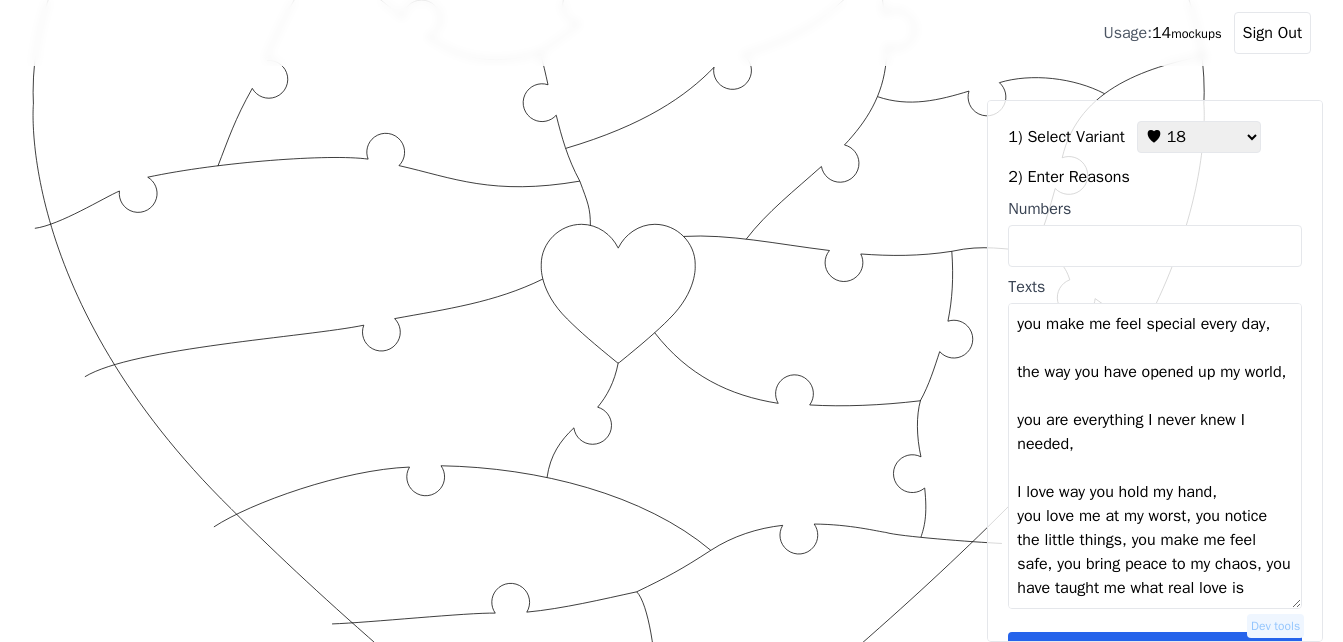 click on "I love your snuggles,
when I’m with you all my problems disappear,
with you I can be myself,
I love the way you make my fears melt away,
I admire your strength,
your kindness and compassion,
your patience,
you make me feel special every day,
the way you have opened up my world,
you are everything I never knew I needed,
I love way you hold my hand,
you love me at my worst, you notice the little things, you make me feel safe, you bring peace to my chaos, you have taught me what real love is" at bounding box center (1155, 456) 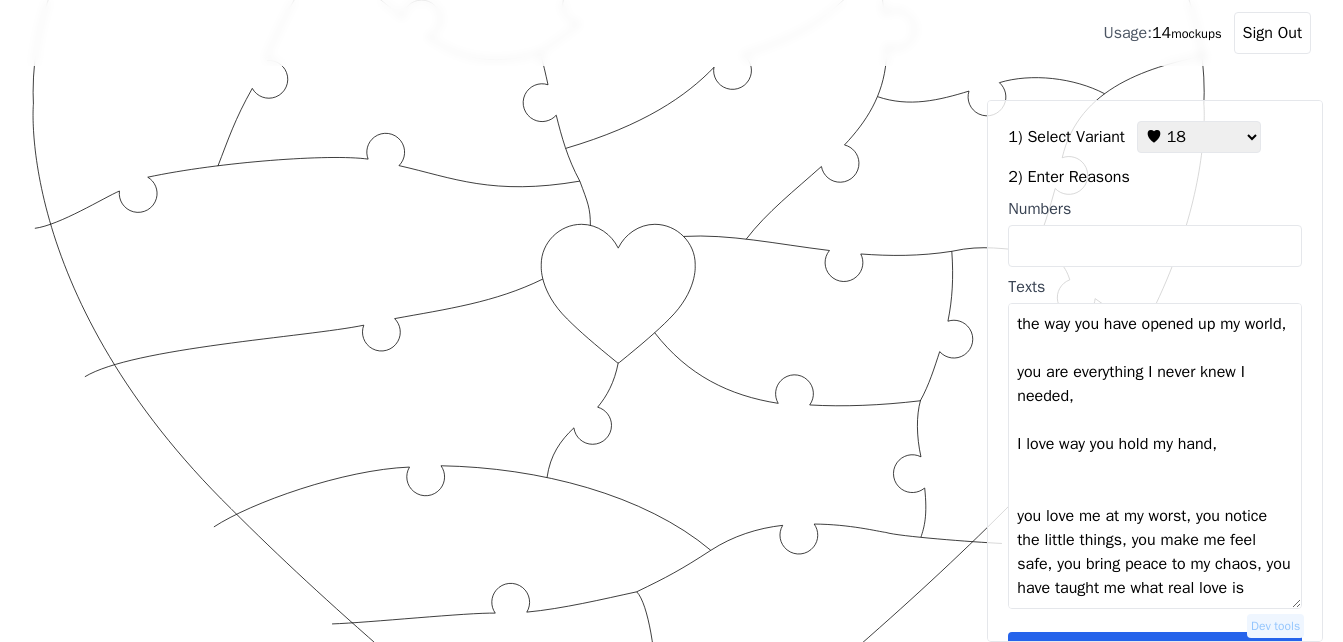click on "I love your snuggles,
when I’m with you all my problems disappear,
with you I can be myself,
I love the way you make my fears melt away,
I admire your strength,
your kindness and compassion,
your patience,
you make me feel special every day,
the way you have opened up my world,
you are everything I never knew I needed,
I love way you hold my hand,
you love me at my worst, you notice the little things, you make me feel safe, you bring peace to my chaos, you have taught me what real love is" at bounding box center (1155, 456) 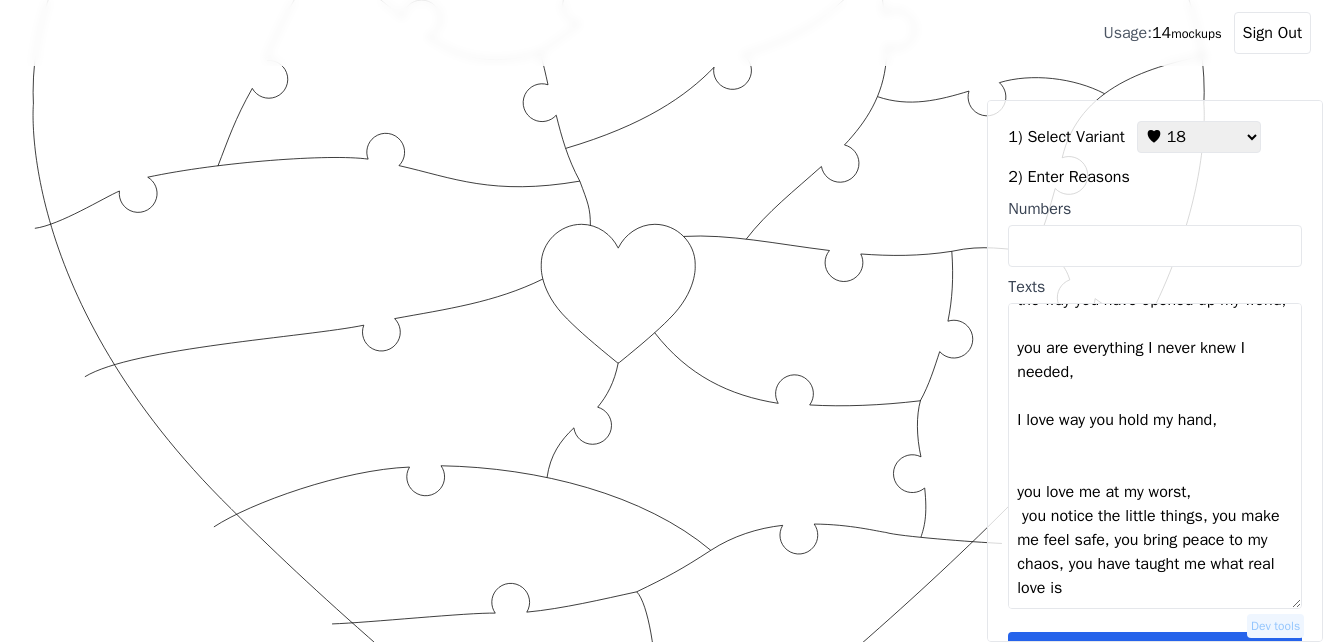 click on "I love your snuggles,
when I’m with you all my problems disappear,
with you I can be myself,
I love the way you make my fears melt away,
I admire your strength,
your kindness and compassion,
your patience,
you make me feel special every day,
the way you have opened up my world,
you are everything I never knew I needed,
I love way you hold my hand,
you love me at my worst,
you notice the little things, you make me feel safe, you bring peace to my chaos, you have taught me what real love is" at bounding box center (1155, 456) 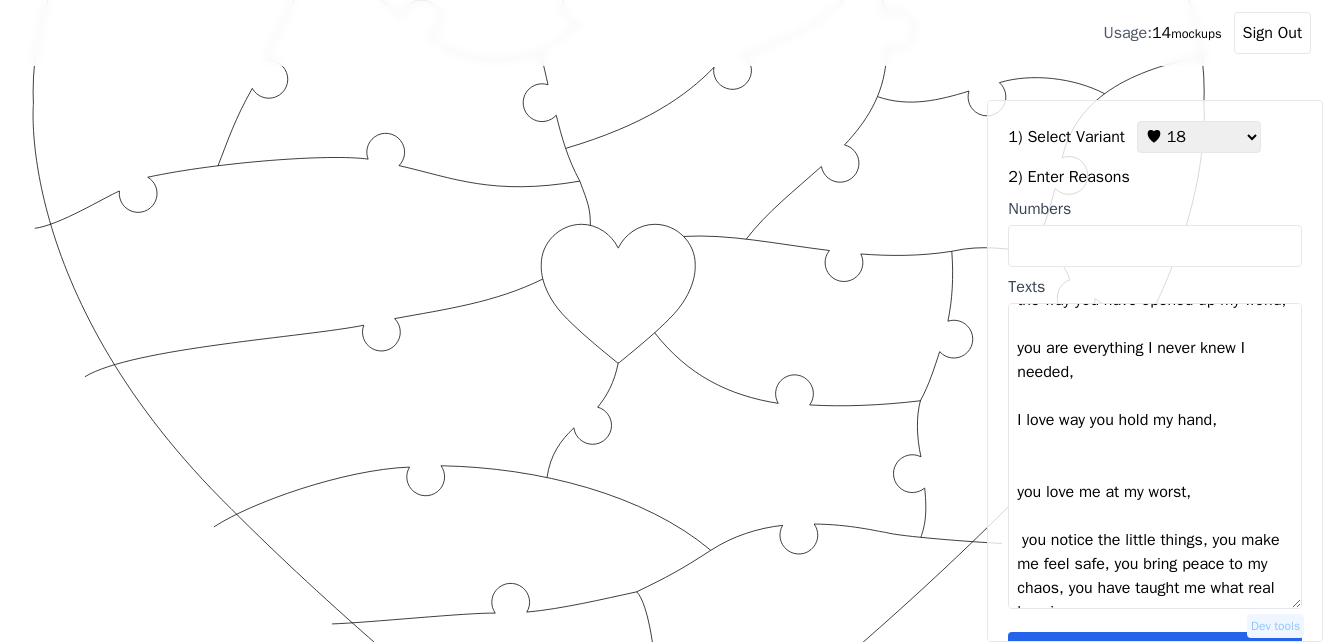 scroll, scrollTop: 528, scrollLeft: 0, axis: vertical 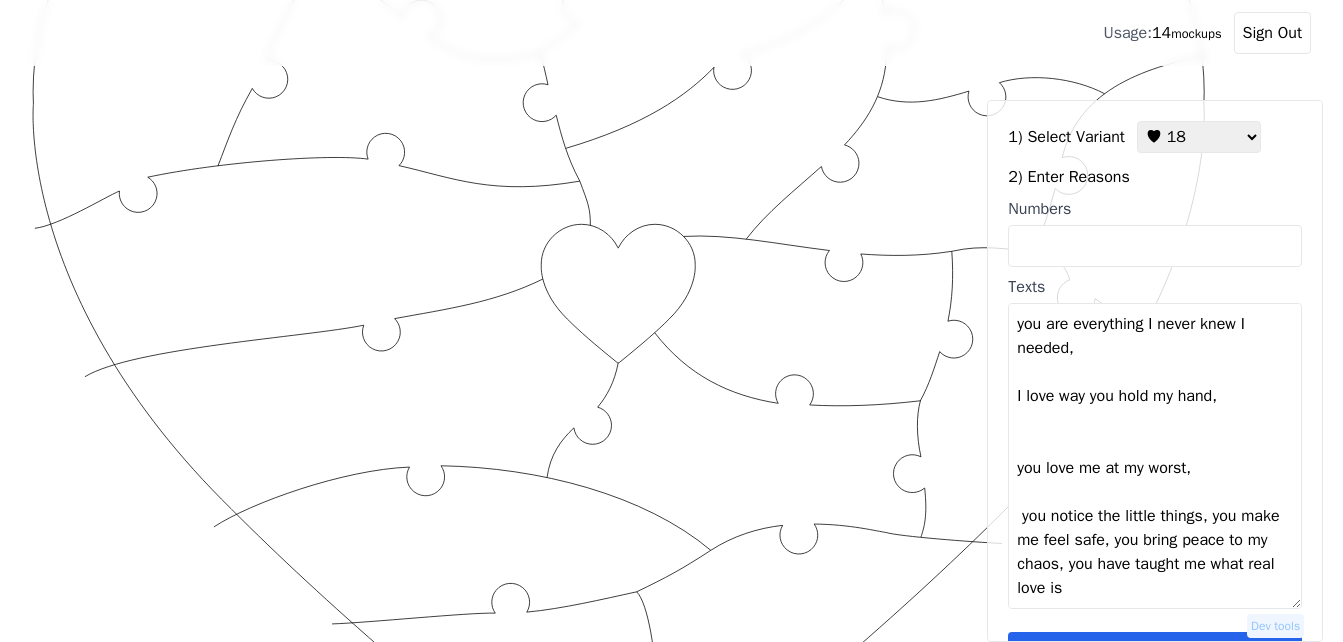 click on "I love your snuggles,
when I’m with you all my problems disappear,
with you I can be myself,
I love the way you make my fears melt away,
I admire your strength,
your kindness and compassion,
your patience,
you make me feel special every day,
the way you have opened up my world,
you are everything I never knew I needed,
I love way you hold my hand,
you love me at my worst,
you notice the little things, you make me feel safe, you bring peace to my chaos, you have taught me what real love is" at bounding box center (1155, 456) 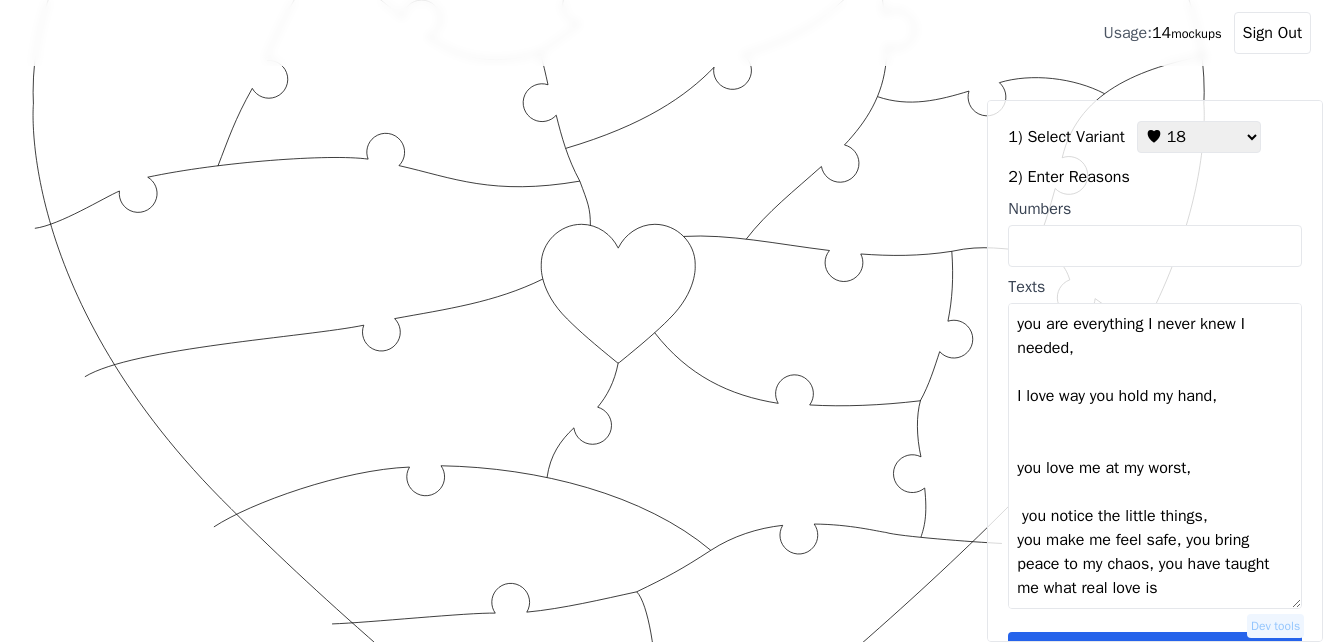 click on "I love your snuggles,
when I’m with you all my problems disappear,
with you I can be myself,
I love the way you make my fears melt away,
I admire your strength,
your kindness and compassion,
your patience,
you make me feel special every day,
the way you have opened up my world,
you are everything I never knew I needed,
I love way you hold my hand,
you love me at my worst,
you notice the little things,
you make me feel safe, you bring peace to my chaos, you have taught me what real love is" at bounding box center [1155, 456] 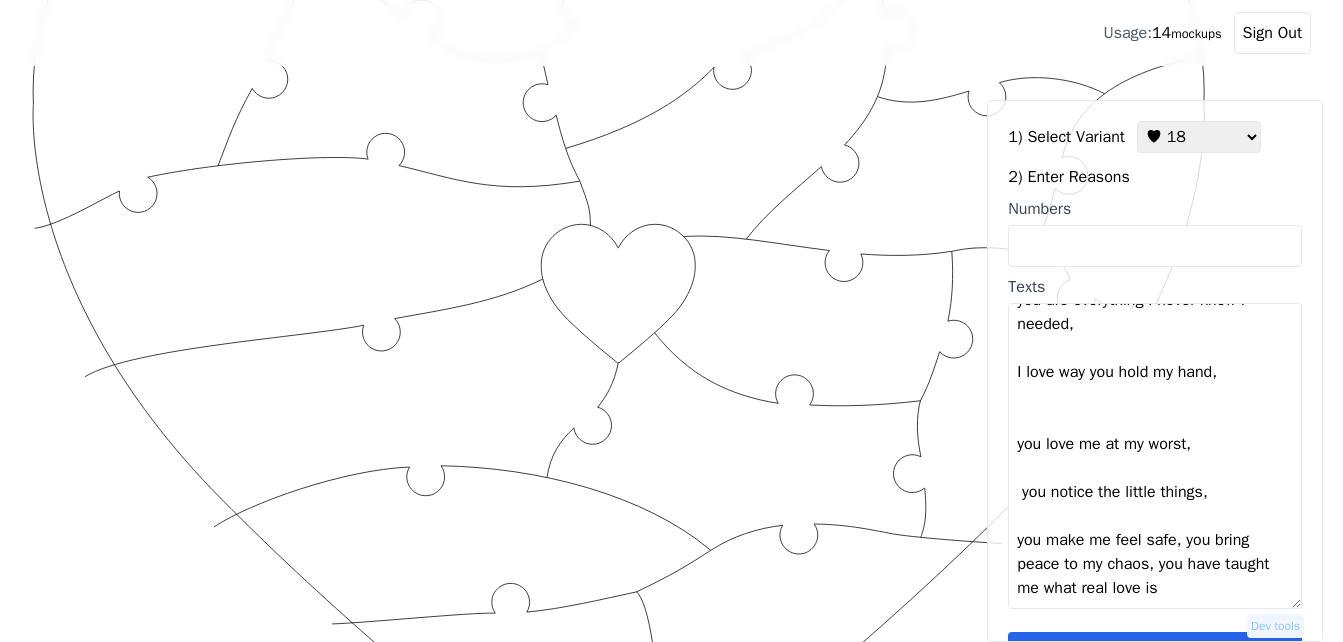 scroll, scrollTop: 552, scrollLeft: 0, axis: vertical 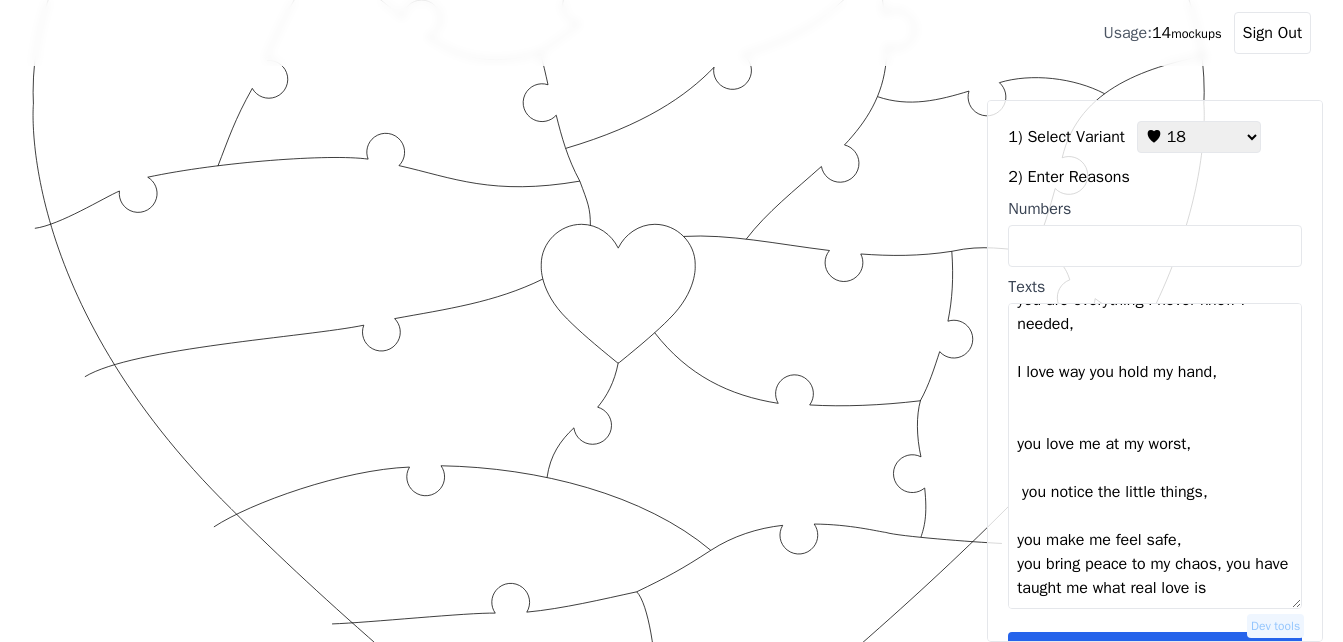 click on "I love your snuggles,
when I’m with you all my problems disappear,
with you I can be myself,
I love the way you make my fears melt away,
I admire your strength,
your kindness and compassion,
your patience,
you make me feel special every day,
the way you have opened up my world,
you are everything I never knew I needed,
I love way you hold my hand,
you love me at my worst,
you notice the little things,
you make me feel safe,
you bring peace to my chaos, you have taught me what real love is" at bounding box center [1155, 456] 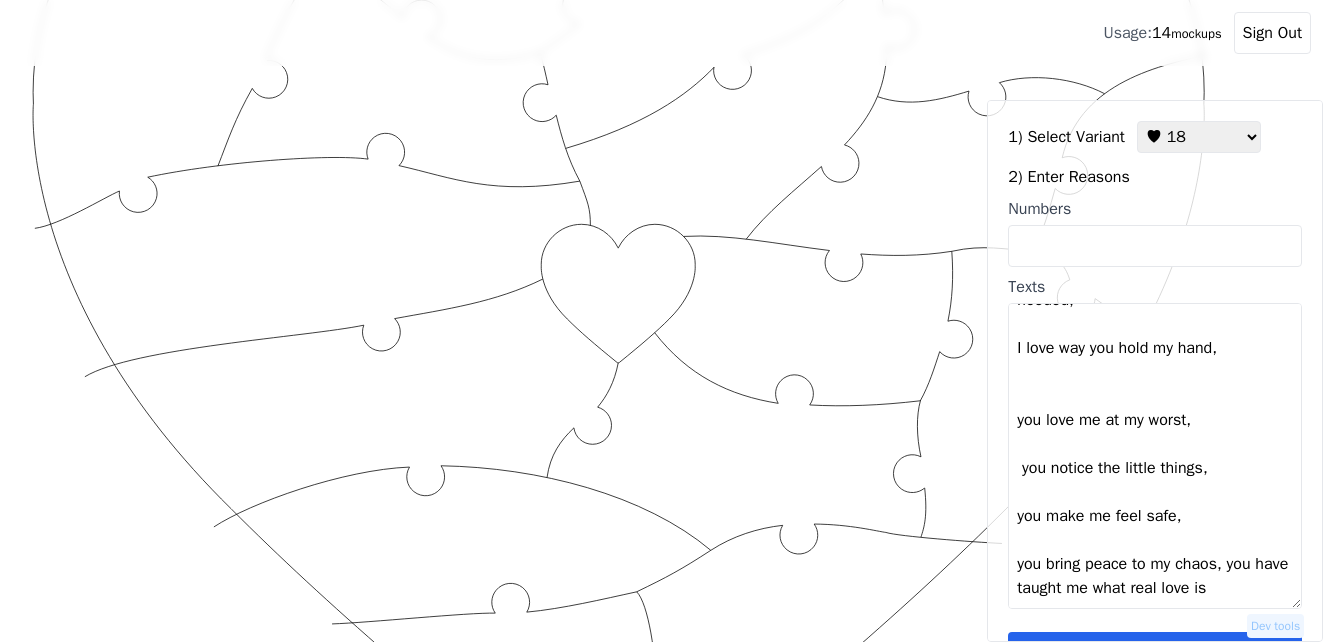 scroll, scrollTop: 576, scrollLeft: 0, axis: vertical 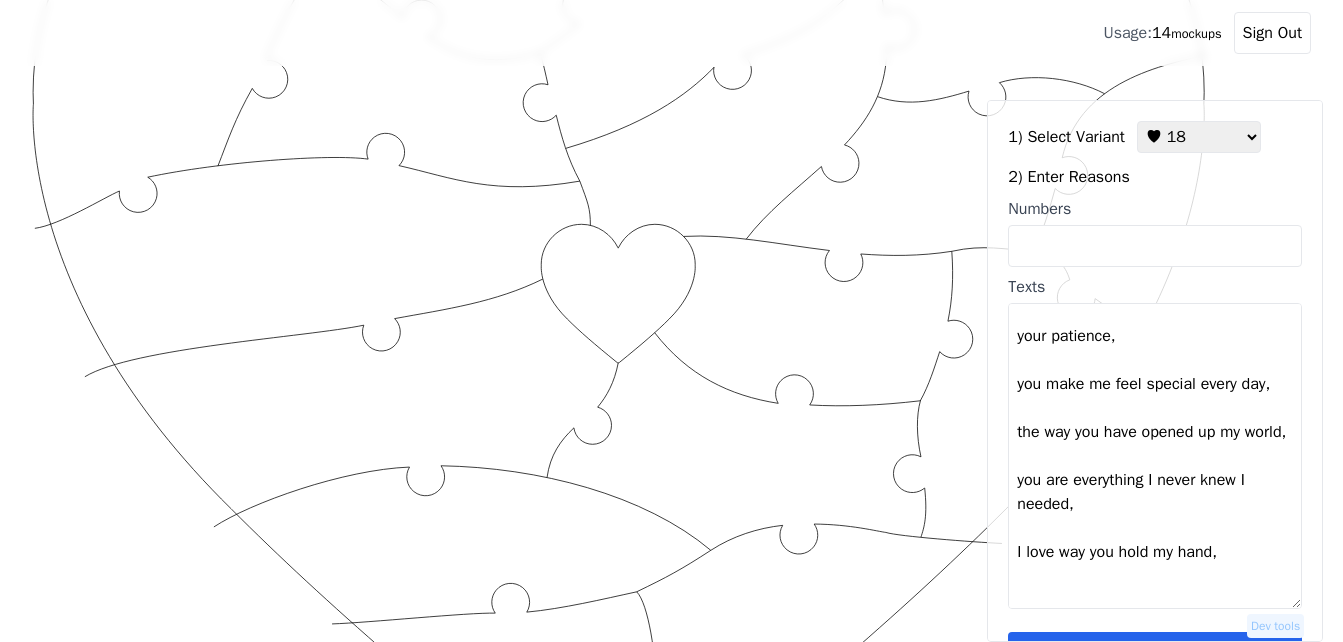 type on "I love your snuggles
When I’m with you all my problems disappear
With you I can be myself
I love the way you make my fears melt away
I admire your strength
Your kindness and compassion
Your patience
You make me feel special every day
The way you have opened up my world
You are everything I never knew I needed
I love way you hold my hand
You love me at my worst
You notice the little things
You make me feel safe
You bring peace to my chaos
You have taught me what real love is" 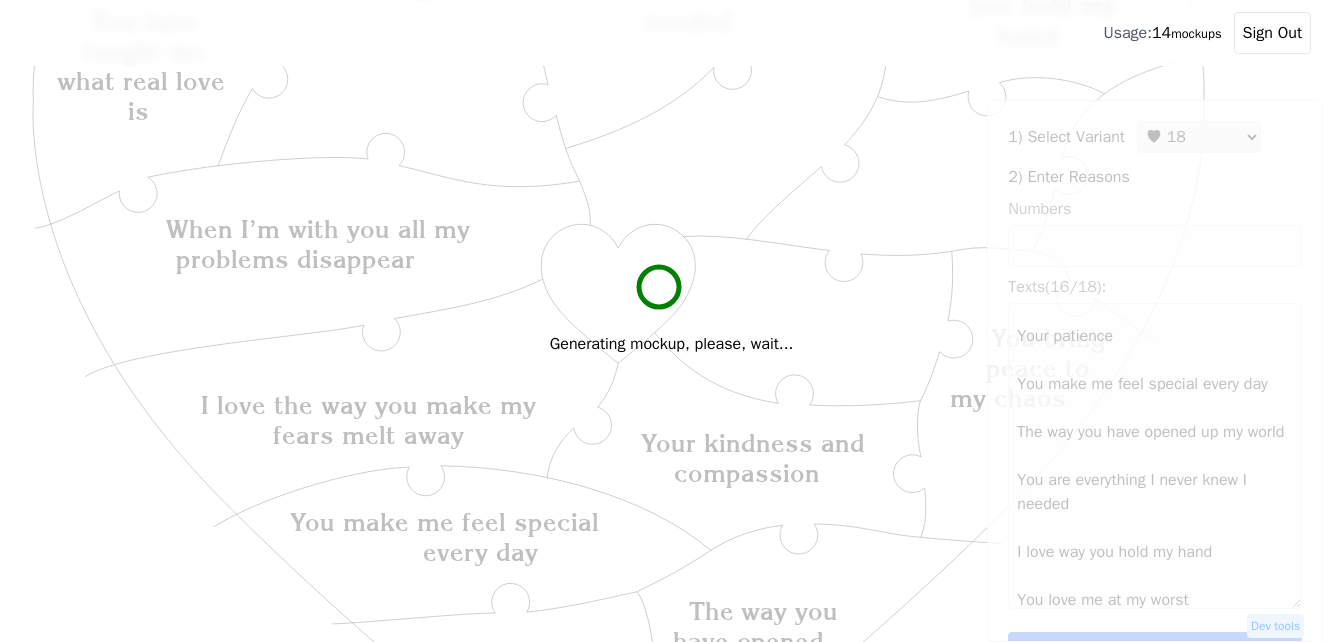 drag, startPoint x: 800, startPoint y: 350, endPoint x: 583, endPoint y: 218, distance: 253.9941 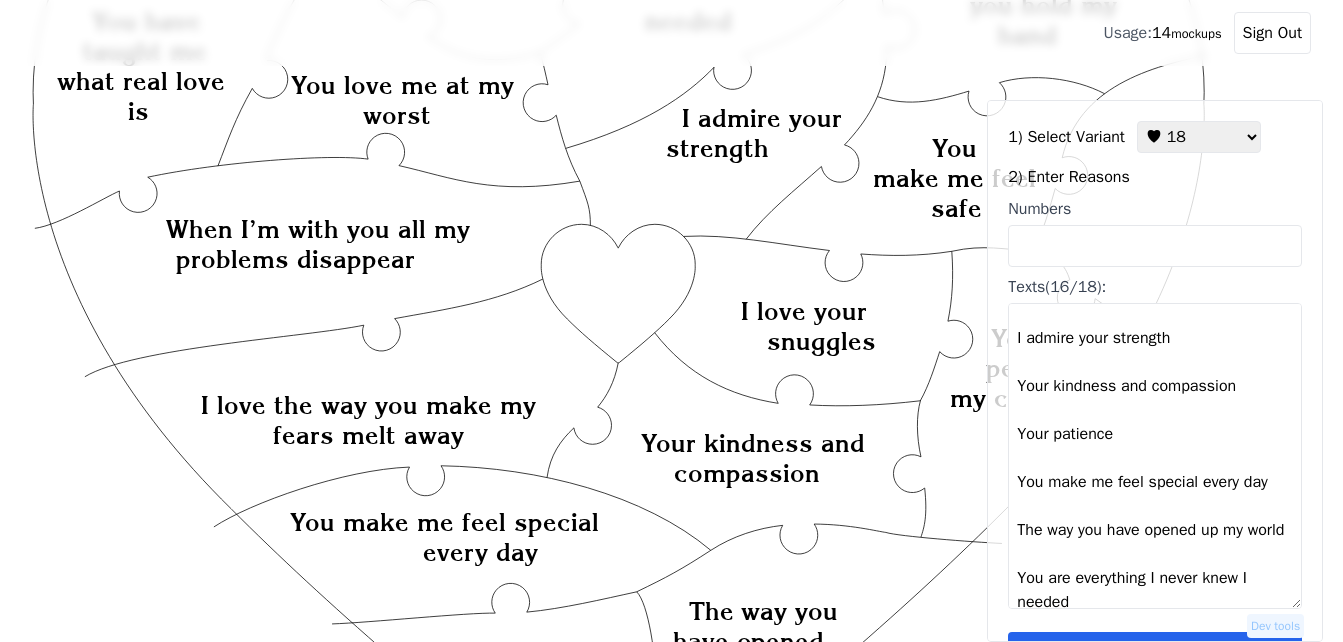 scroll, scrollTop: 0, scrollLeft: 0, axis: both 